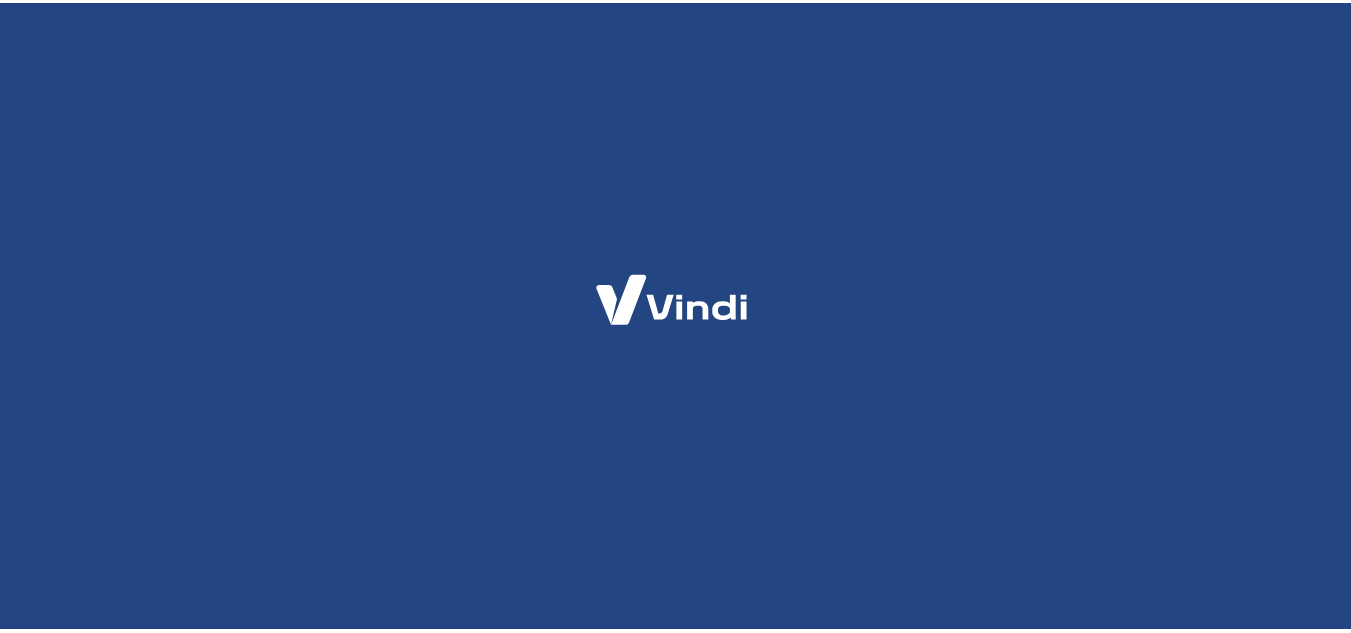 scroll, scrollTop: 0, scrollLeft: 0, axis: both 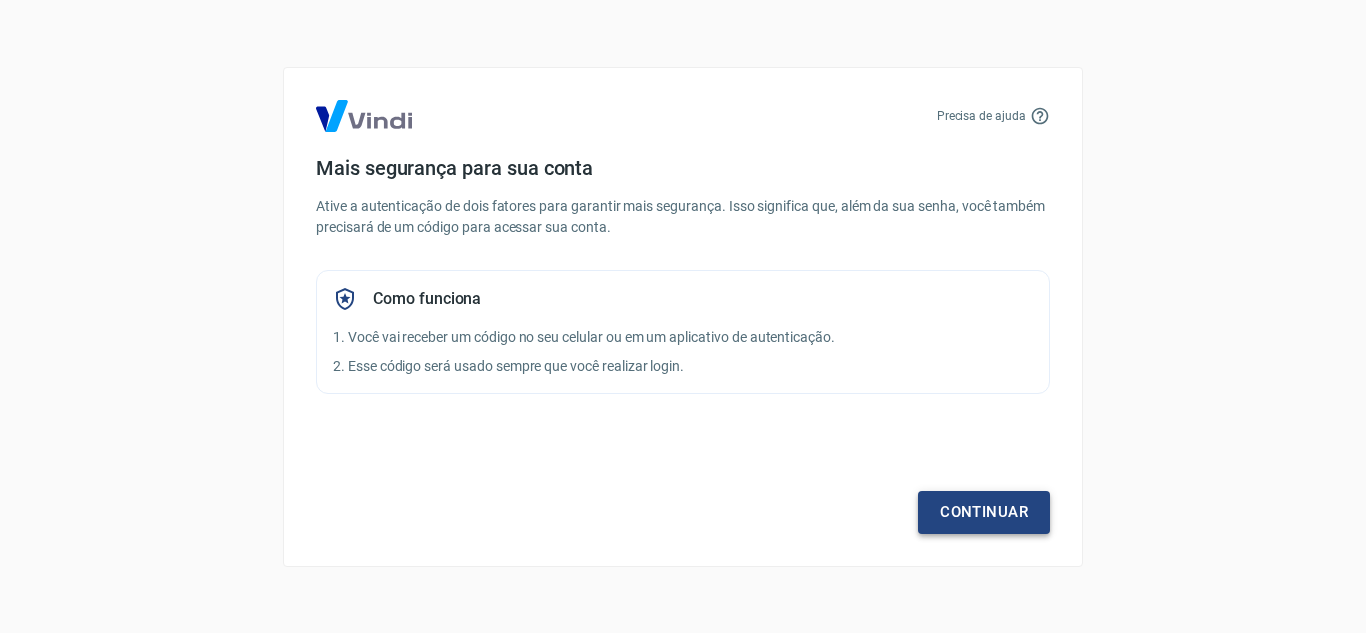 click on "Continuar" at bounding box center (984, 512) 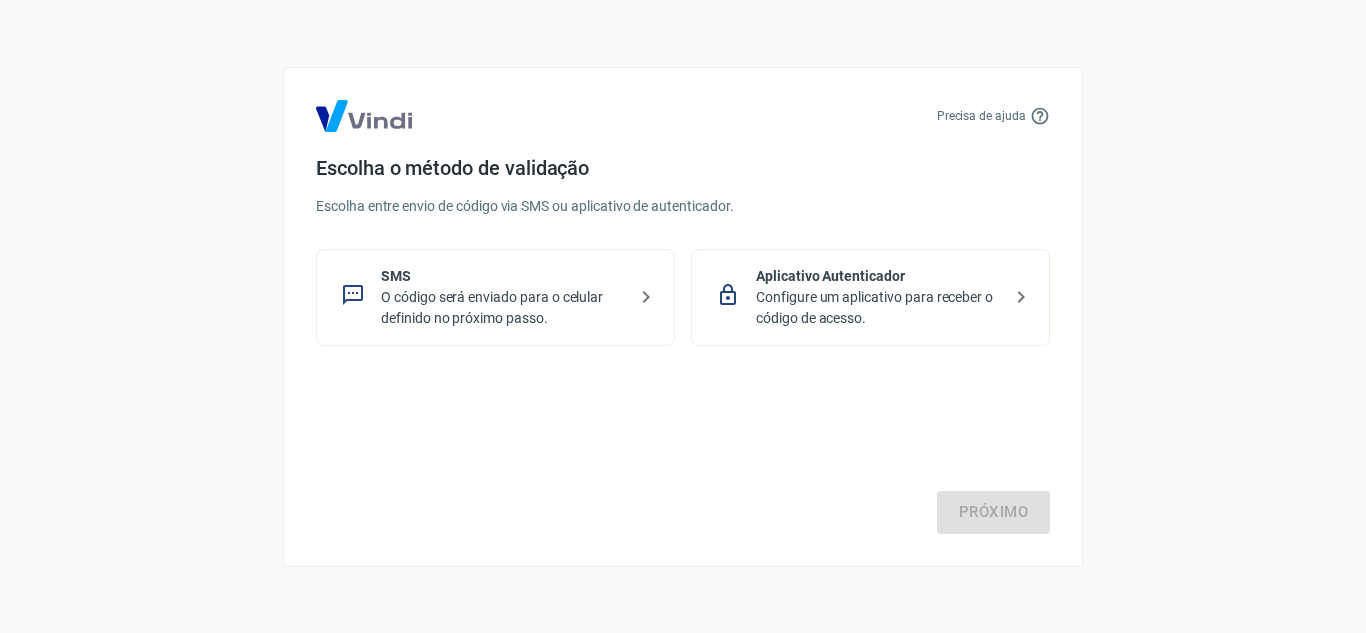 click on "O código será enviado para o celular definido no próximo passo." at bounding box center (503, 308) 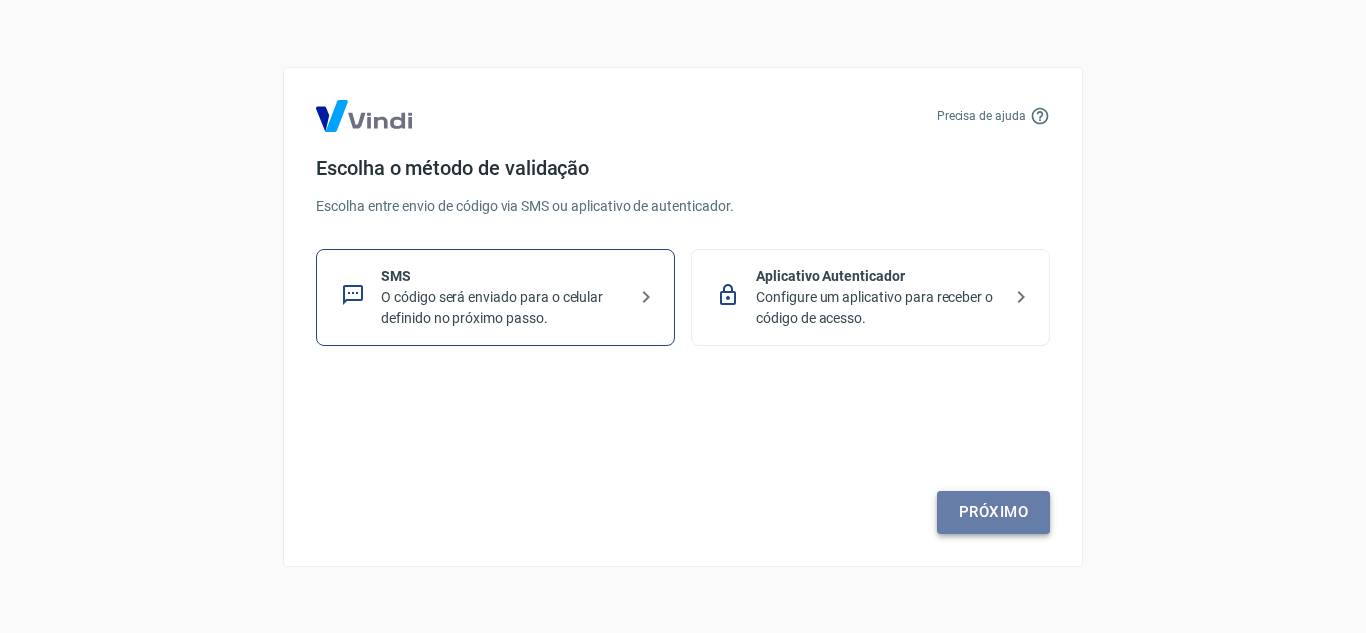 click on "Próximo" at bounding box center [993, 512] 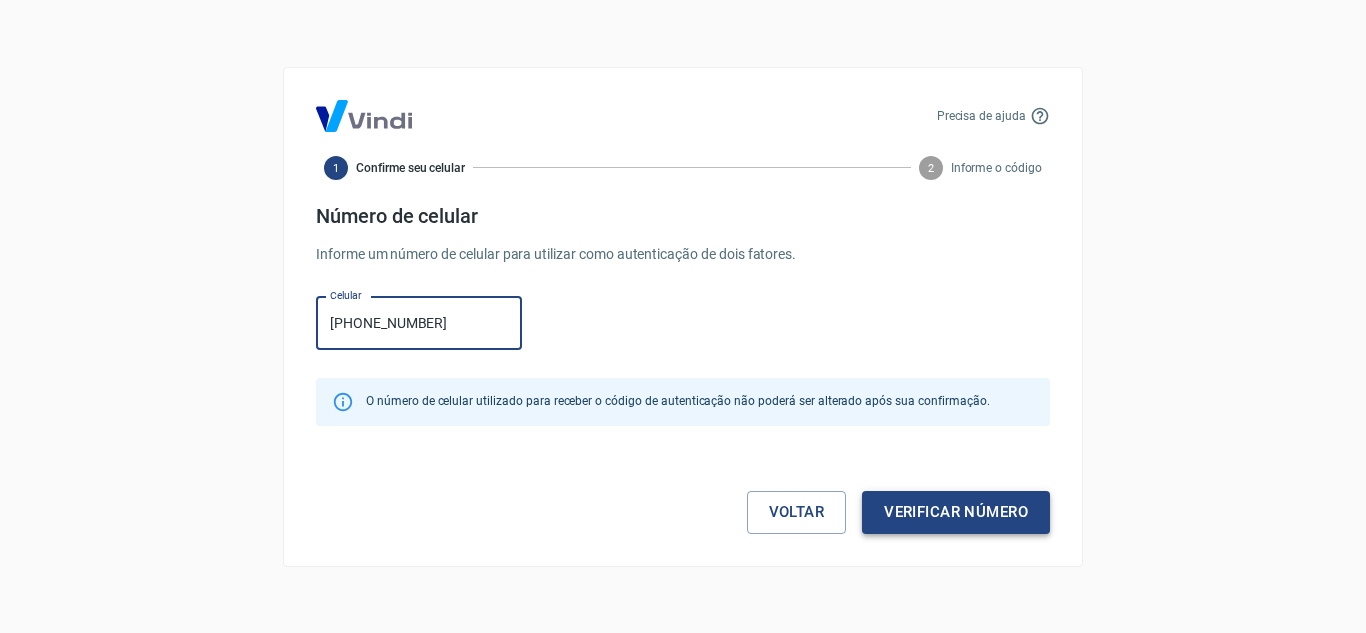 type on "[PHONE_NUMBER]" 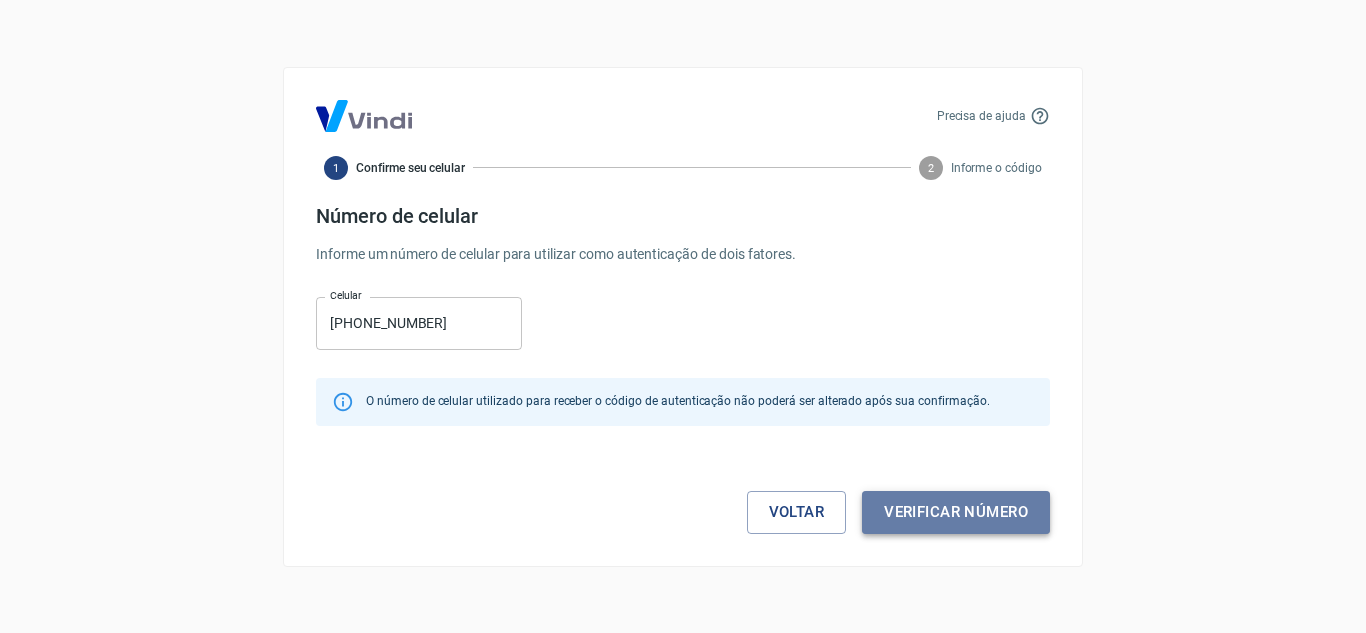 click on "Verificar número" at bounding box center [956, 512] 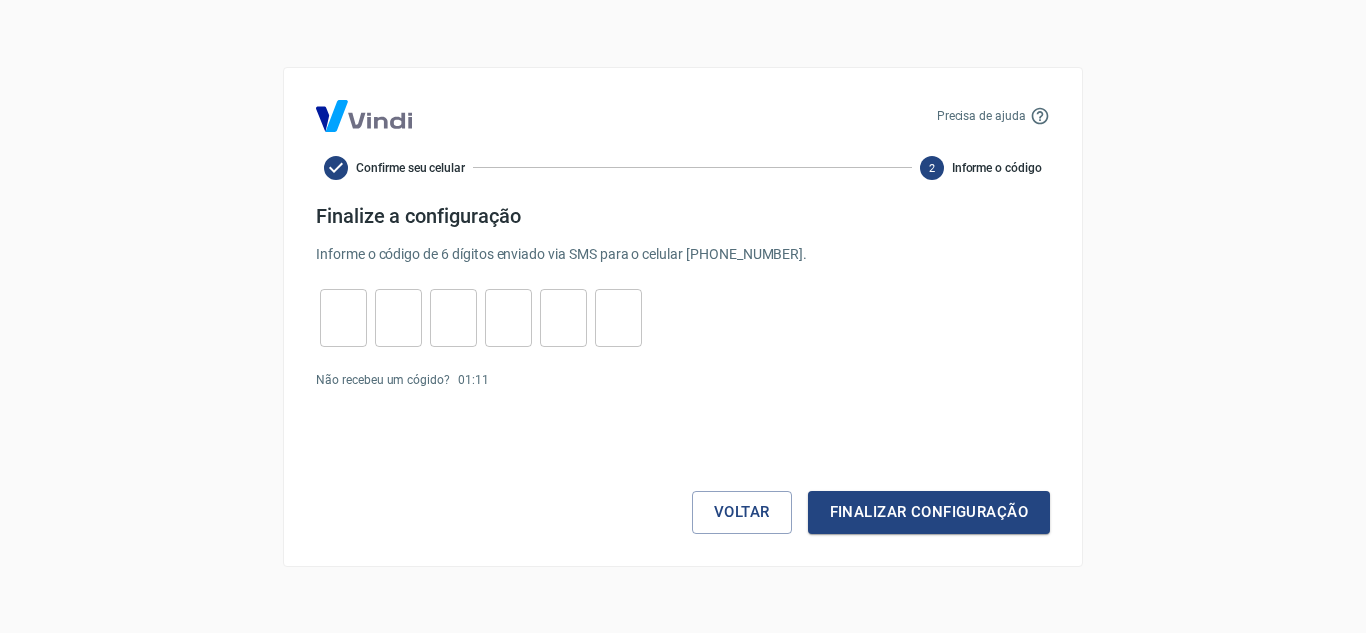 click on "​ ​ ​ ​ ​ ​" at bounding box center [481, 318] 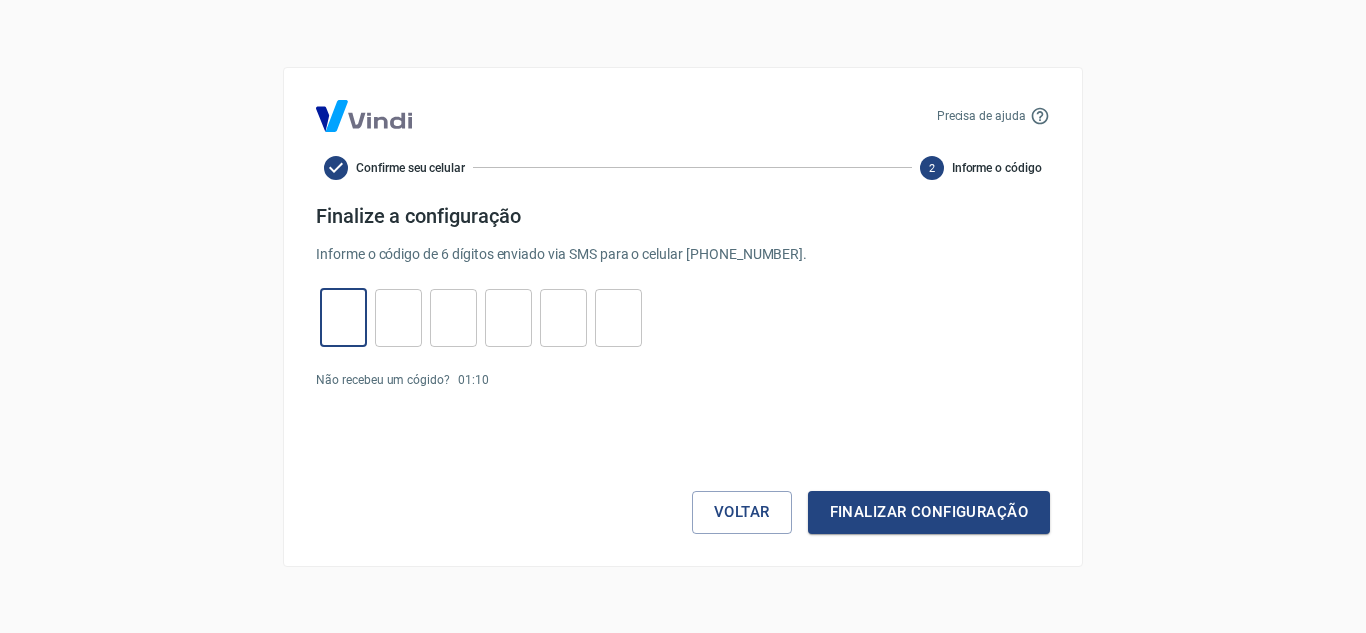 click at bounding box center [343, 317] 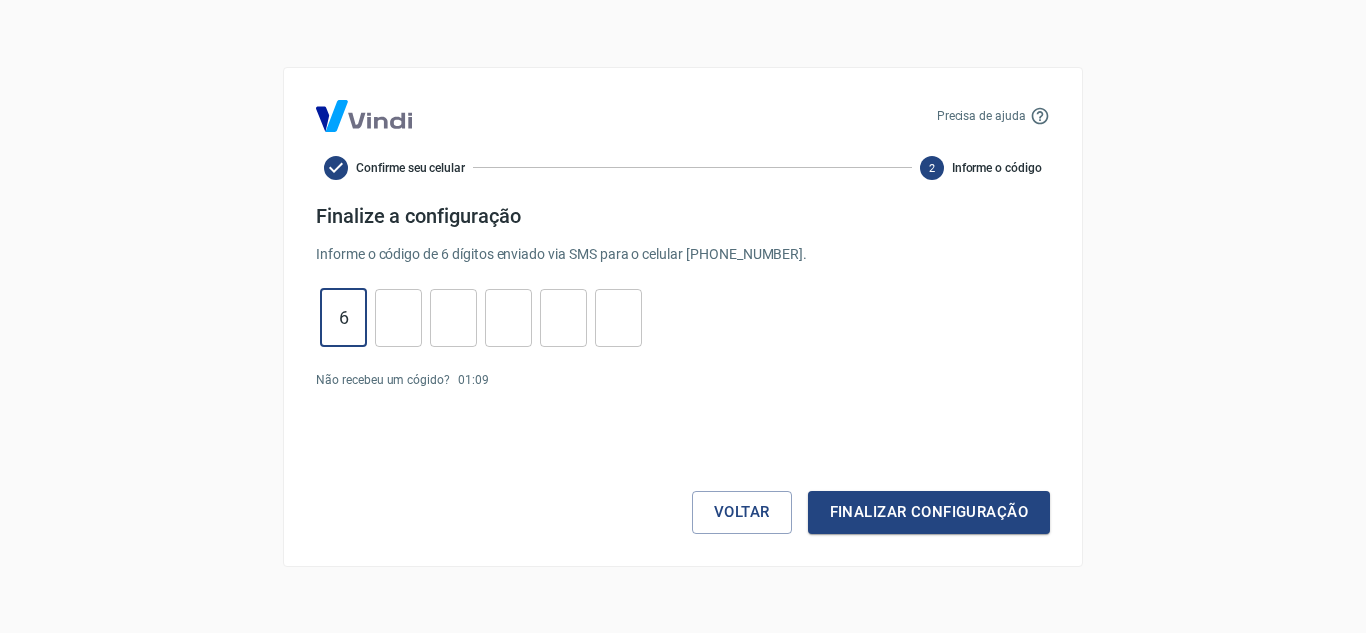 type on "6" 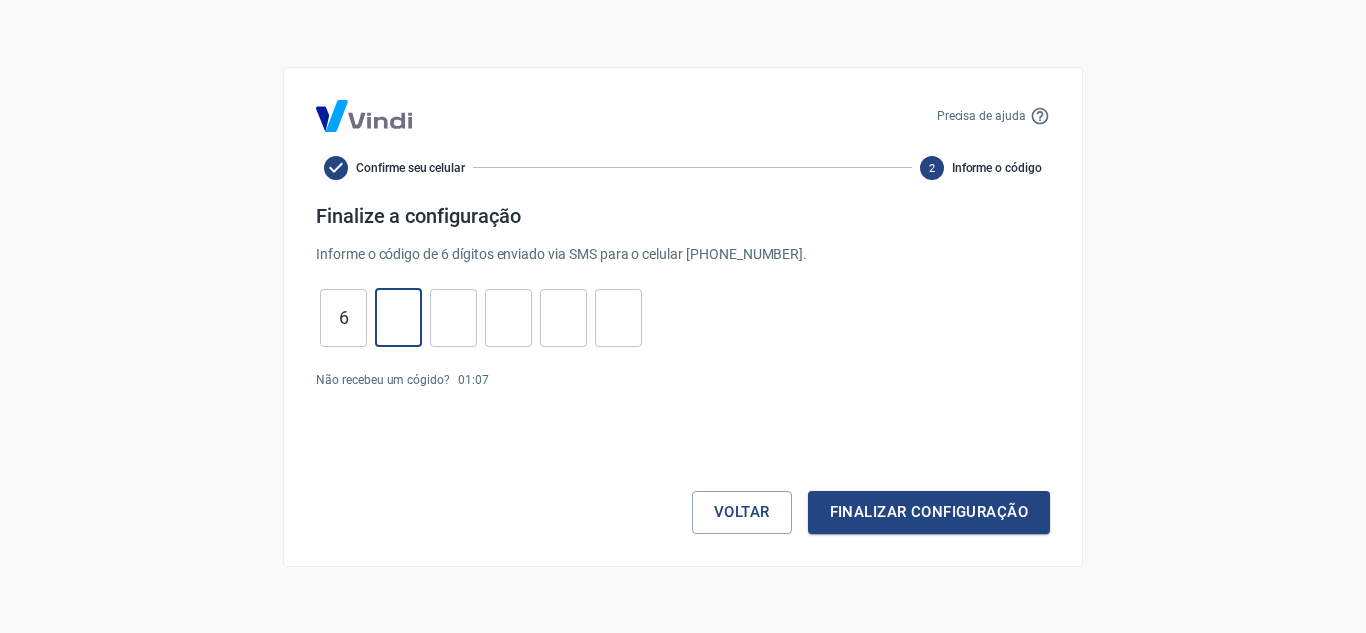 type on "9" 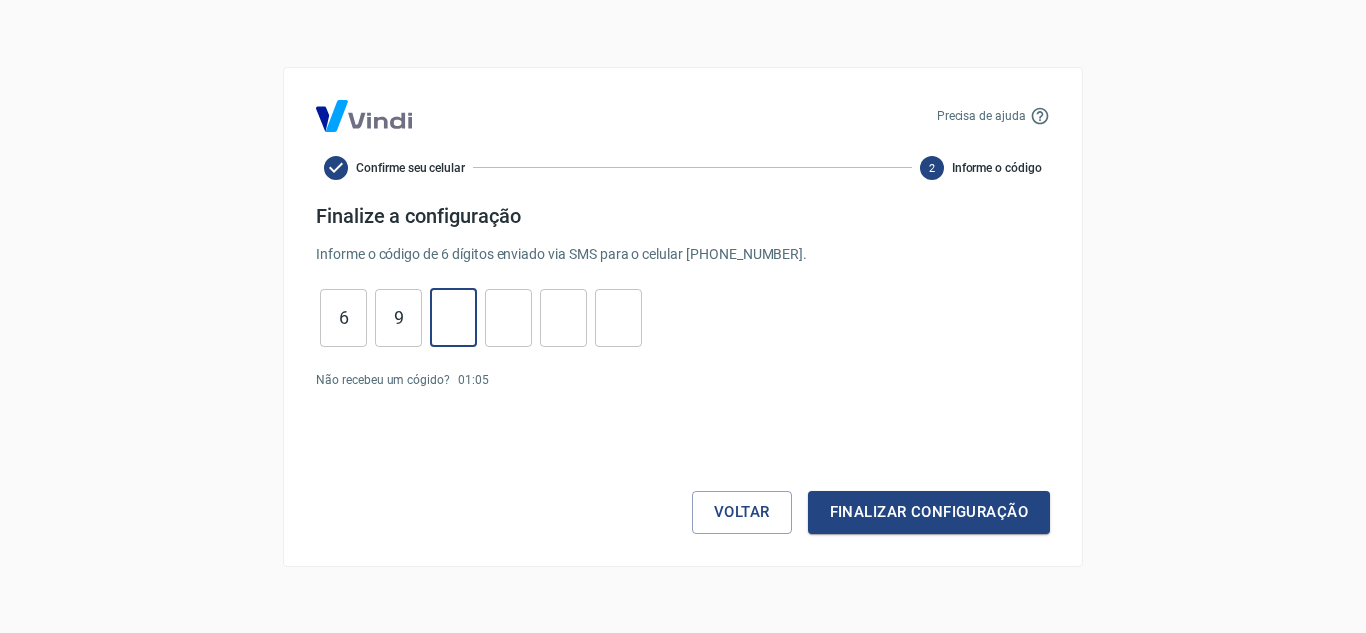 type on "2" 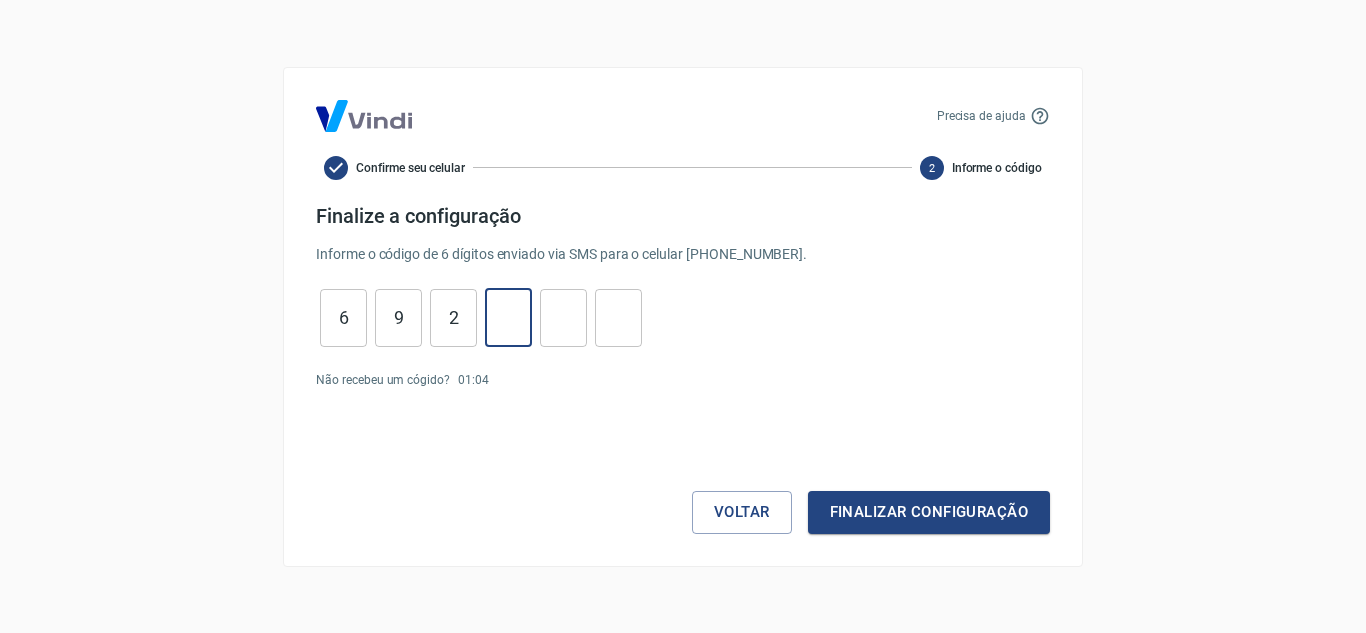 type on "4" 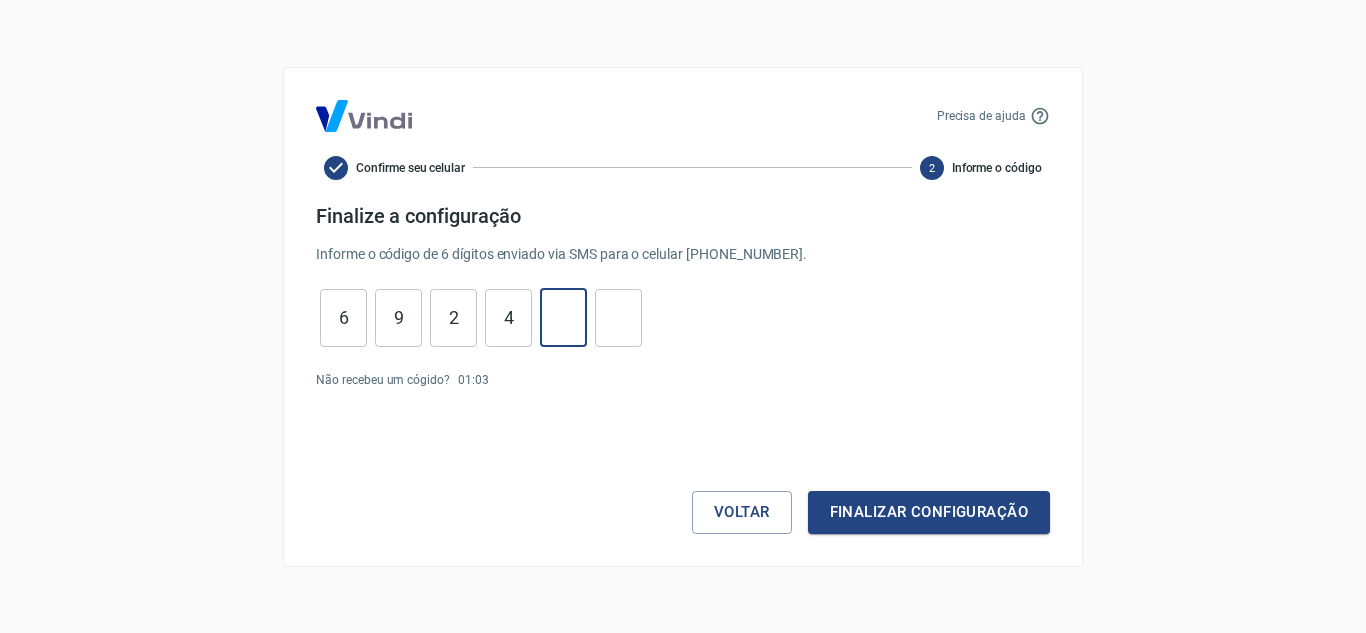 type on "5" 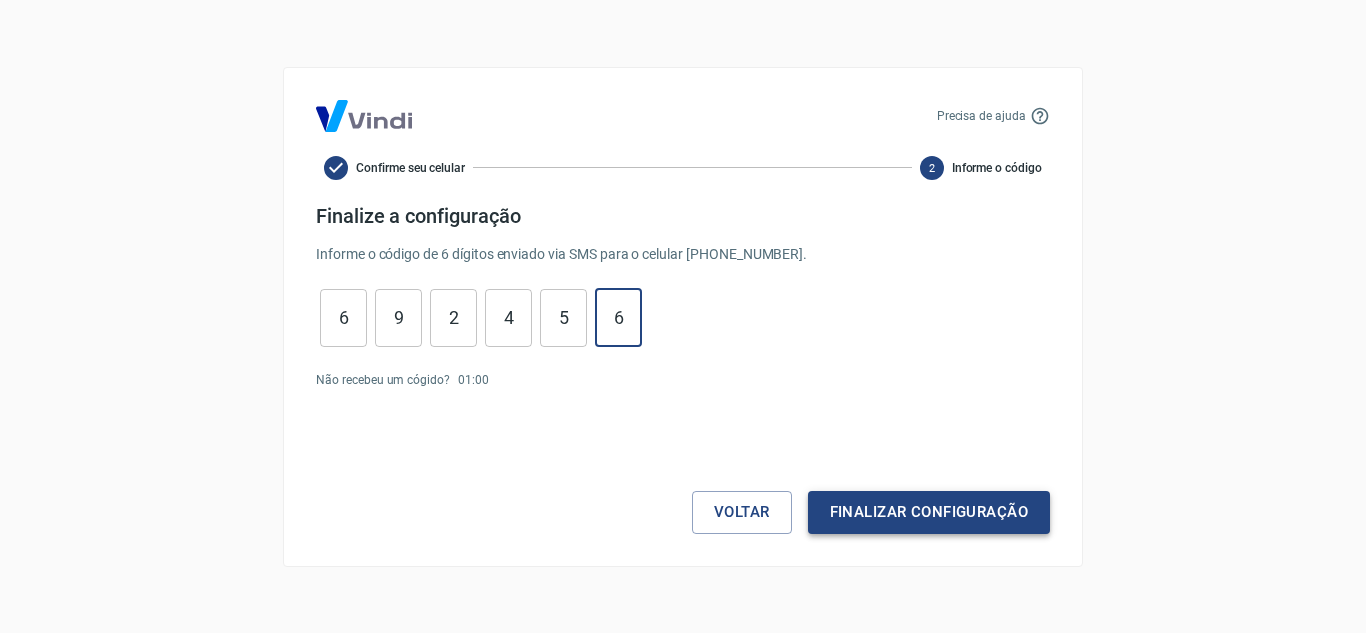 type on "6" 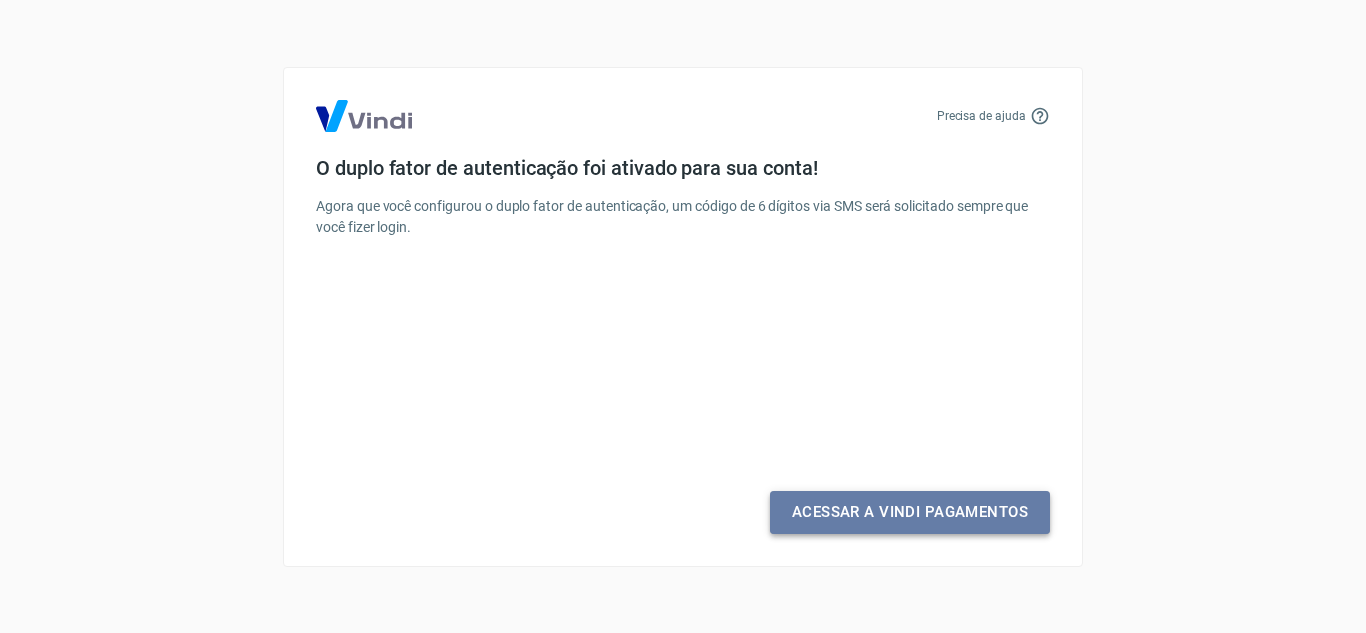 click on "Acessar a Vindi Pagamentos" at bounding box center (910, 512) 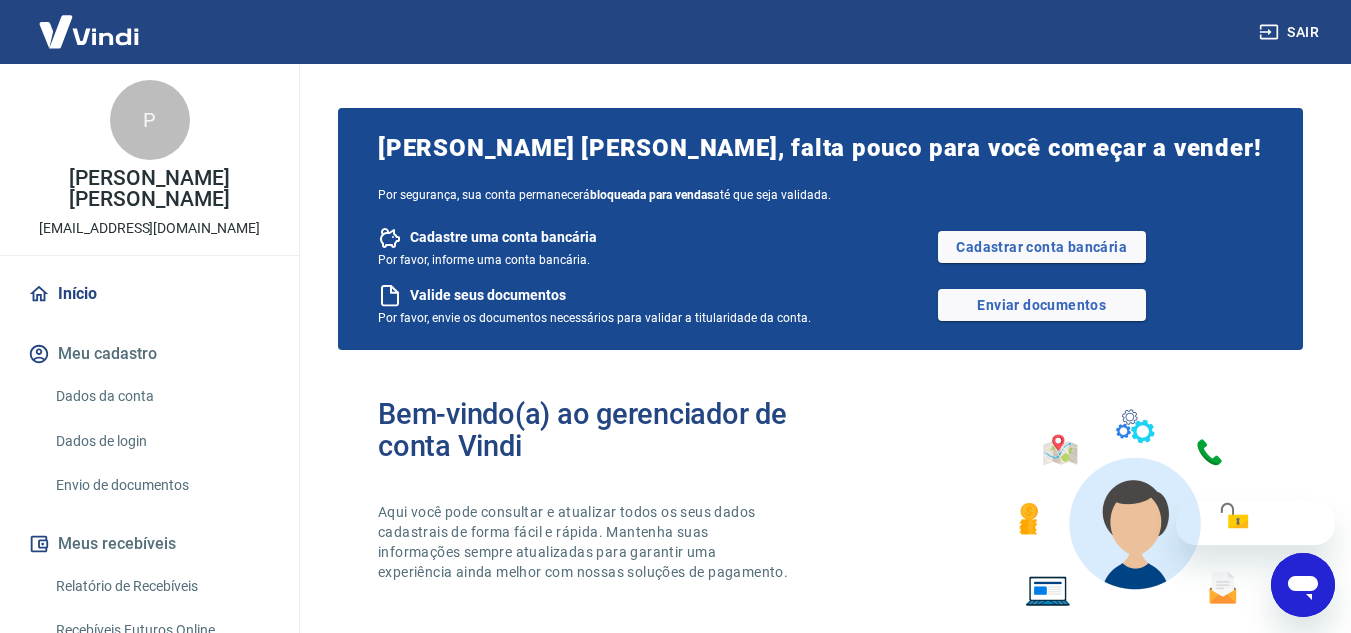 scroll, scrollTop: 0, scrollLeft: 0, axis: both 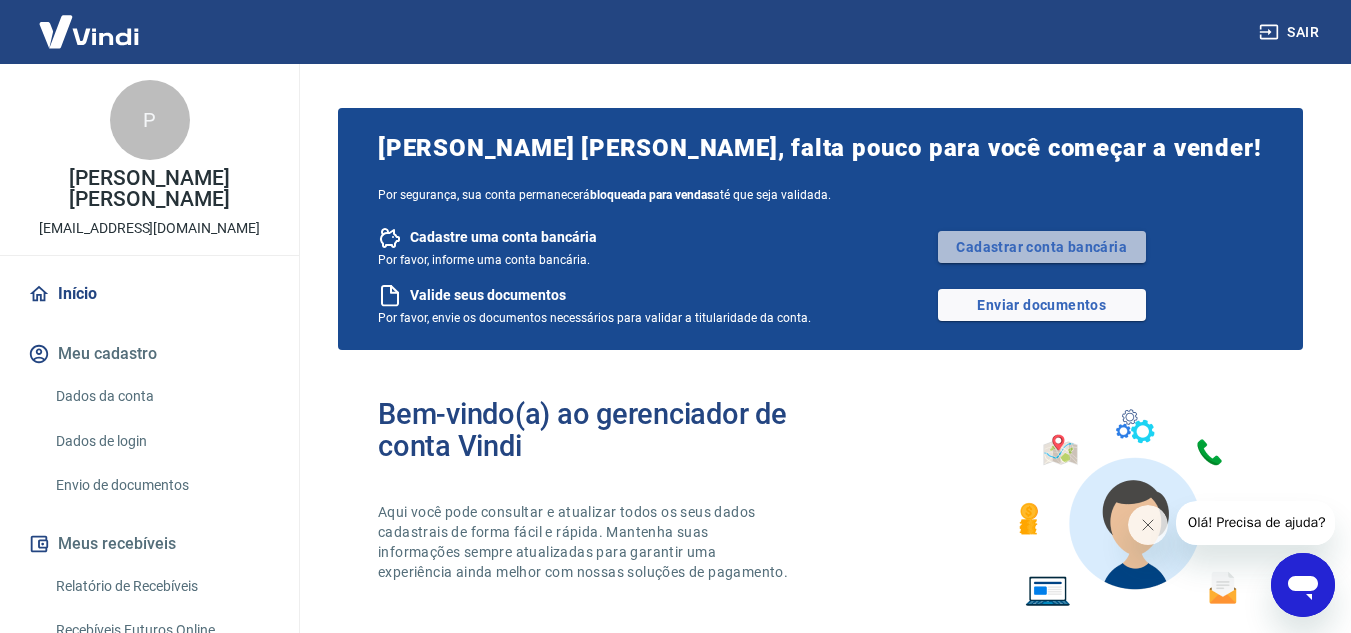 click on "Cadastrar conta bancária" at bounding box center [1042, 247] 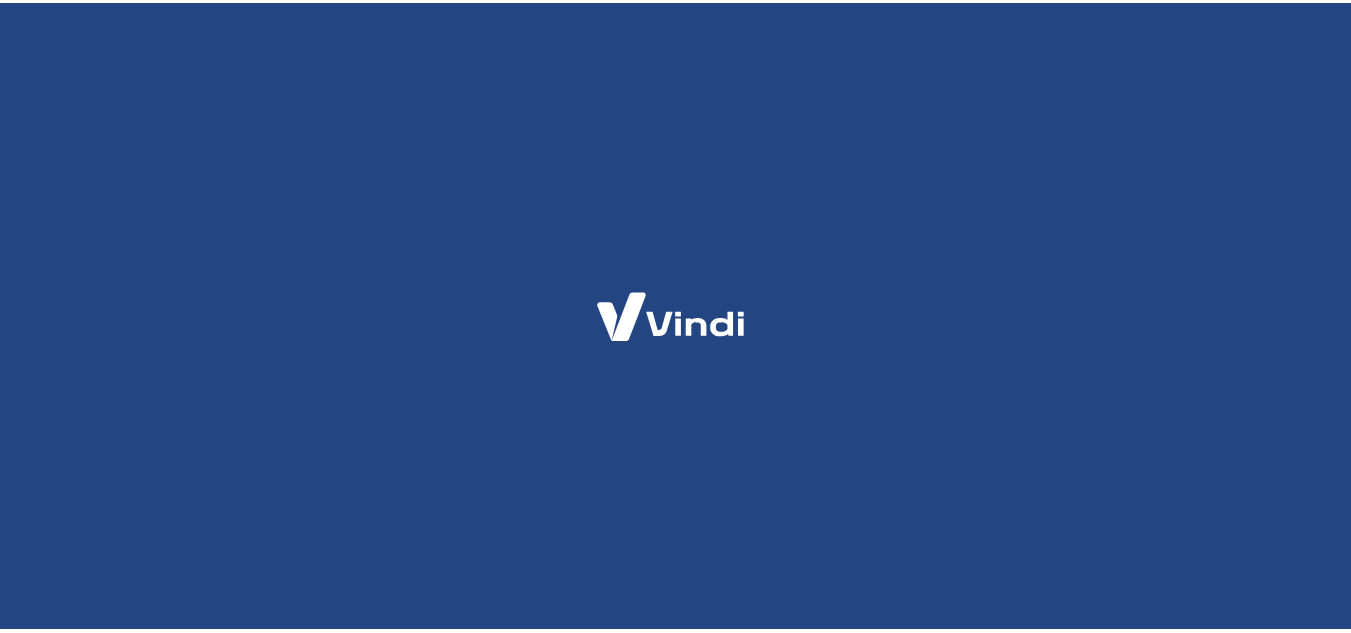 scroll, scrollTop: 0, scrollLeft: 0, axis: both 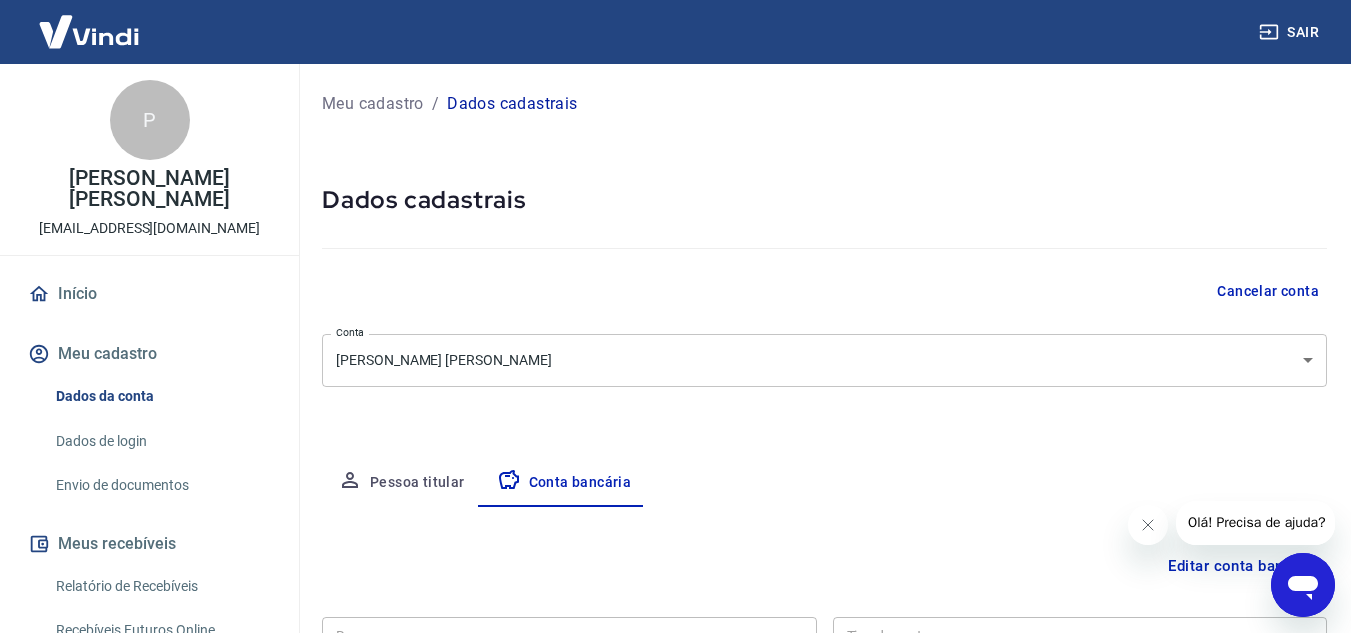 click on "Meu cadastro / Dados cadastrais Dados cadastrais Cancelar conta Conta PAMELA T S A PAULA [object Object] Conta Pessoa titular Conta bancária Editar conta bancária Banco Banco Tipo de conta Conta Corrente Conta Poupança Tipo de conta Agência (sem dígito) Agência (sem dígito) Conta (sem dígito) Conta (sem dígito) Dígito da conta Dígito da conta Se o dígito for x, use 0 (zero) Atenção Ao cadastrar uma nova conta bancária, faremos um crédito de valor simbólico na conta bancária informada. Este crédito é apenas para verificação de segurança e será feito automaticamente após a alteração da conta. Salvar Cancelar" at bounding box center [824, 444] 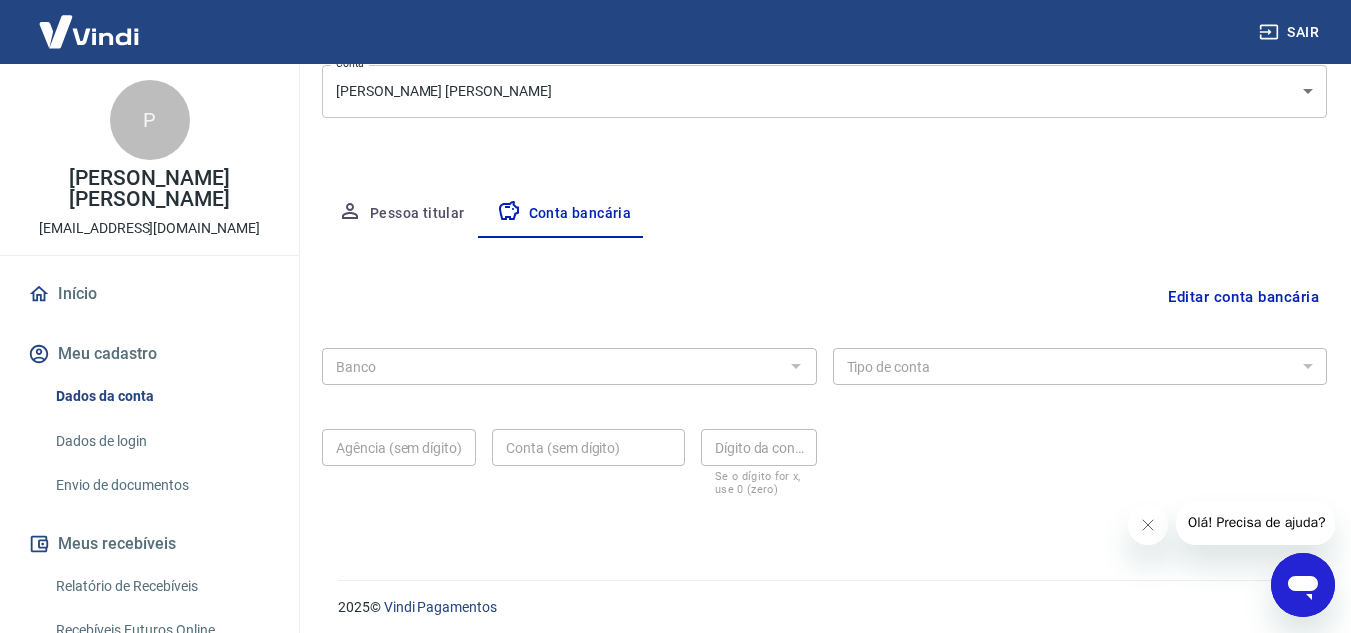 scroll, scrollTop: 278, scrollLeft: 0, axis: vertical 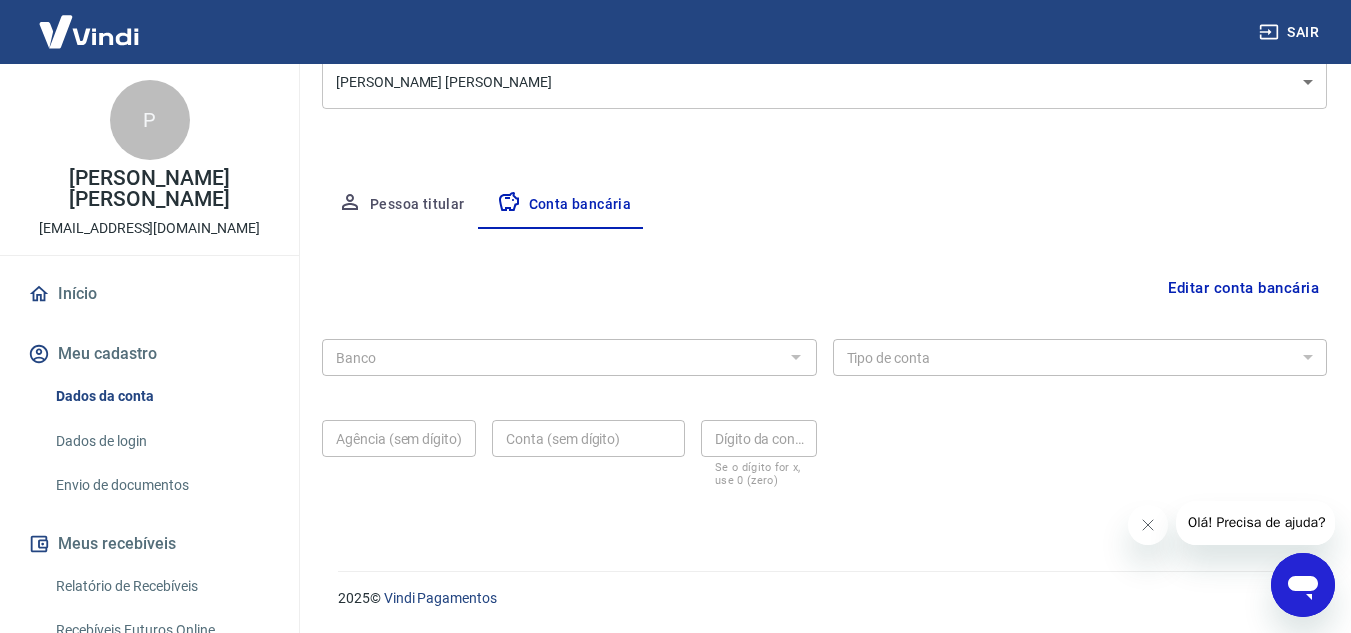 click at bounding box center [795, 357] 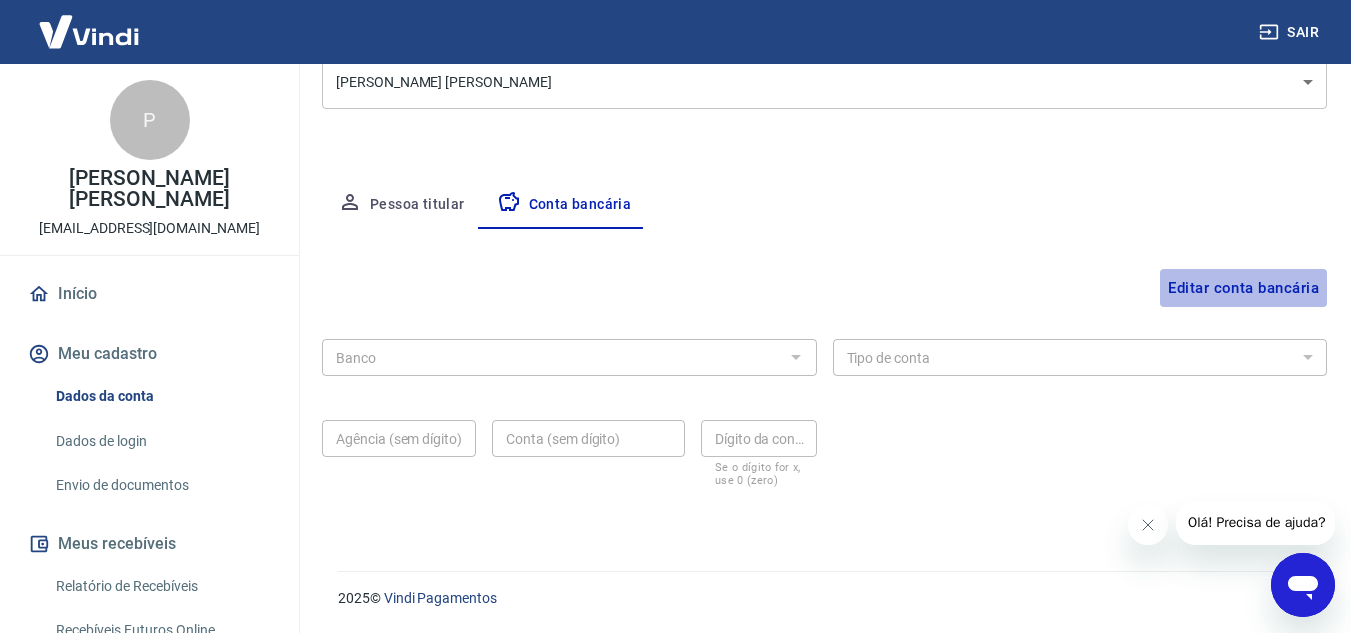 click on "Editar conta bancária" at bounding box center [1243, 288] 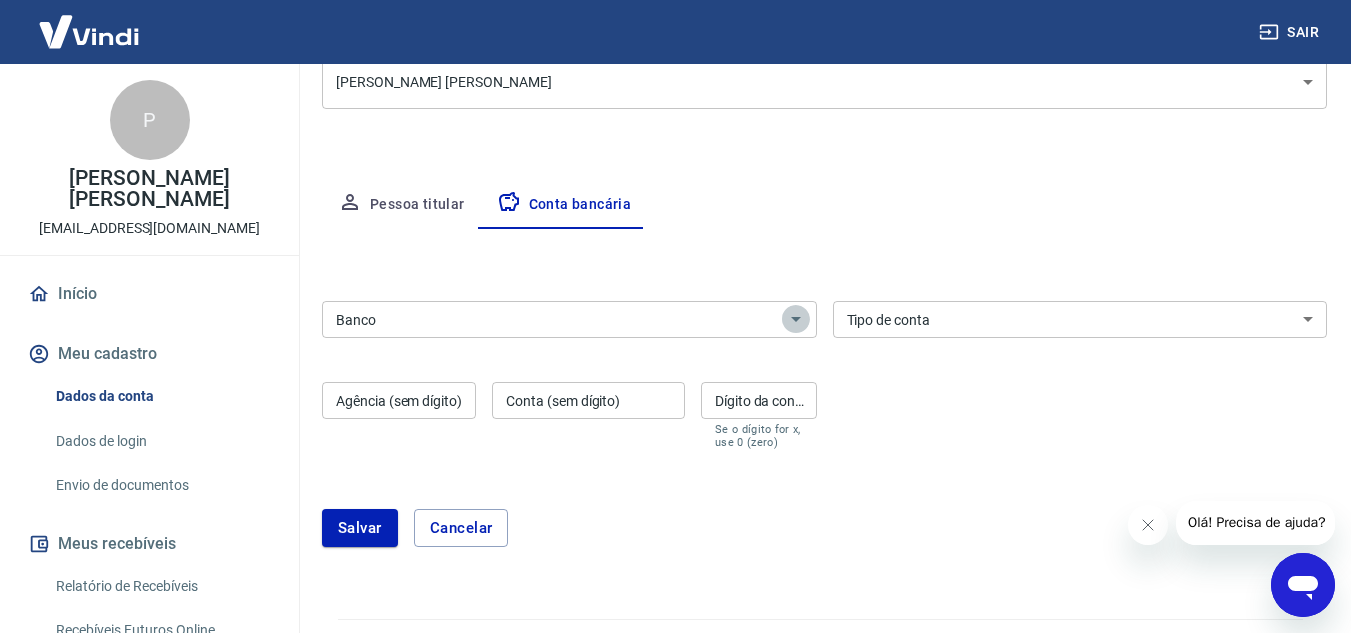 click 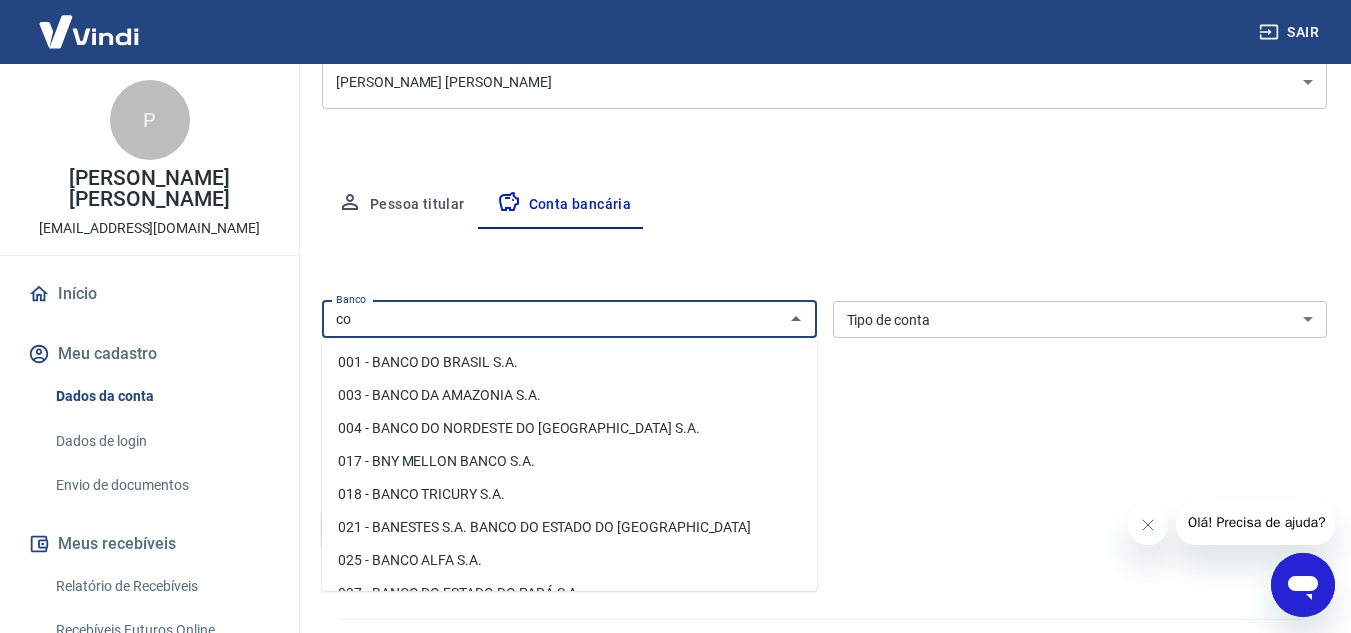 type on "c" 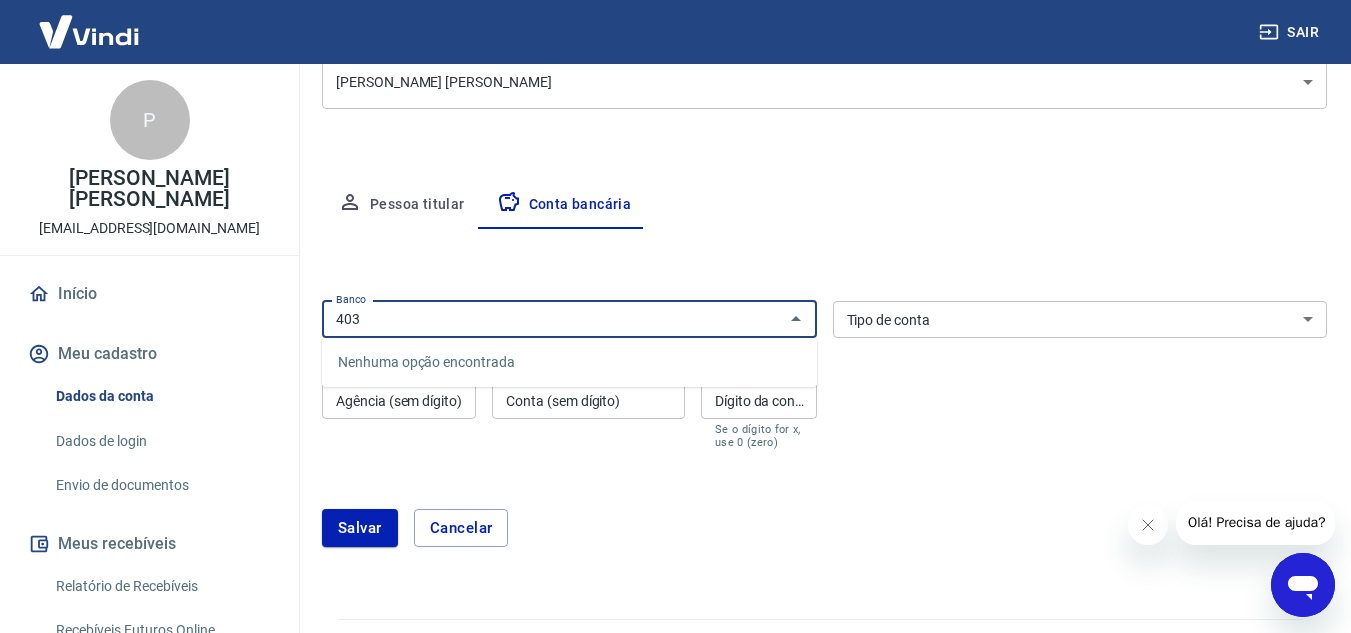 type on "403" 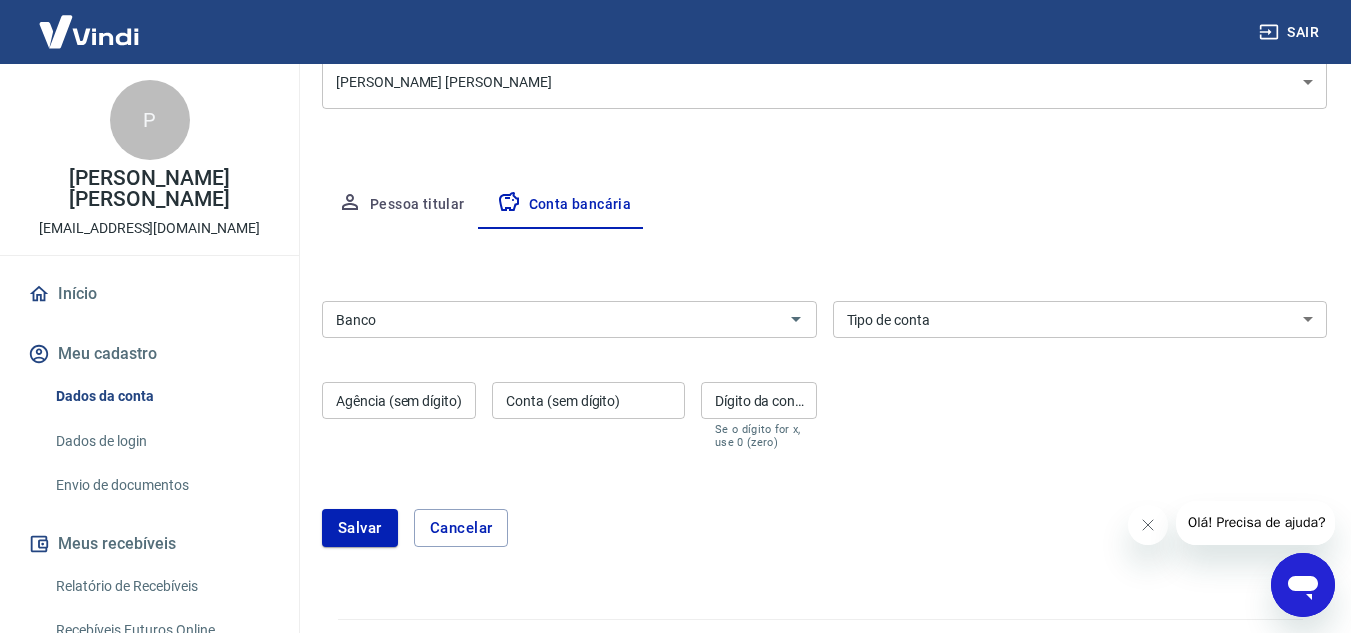 click on "Editar conta bancária Banco Banco Tipo de conta Conta Corrente Conta Poupança Tipo de conta Agência (sem dígito) Agência (sem dígito) Conta (sem dígito) Conta (sem dígito) Dígito da conta Dígito da conta Se o dígito for x, use 0 (zero) Atenção Ao cadastrar uma nova conta bancária, faremos um crédito de valor simbólico na conta bancária informada. Este crédito é apenas para verificação de segurança e será feito automaticamente após a alteração da conta. Salvar Cancelar" at bounding box center (824, 400) 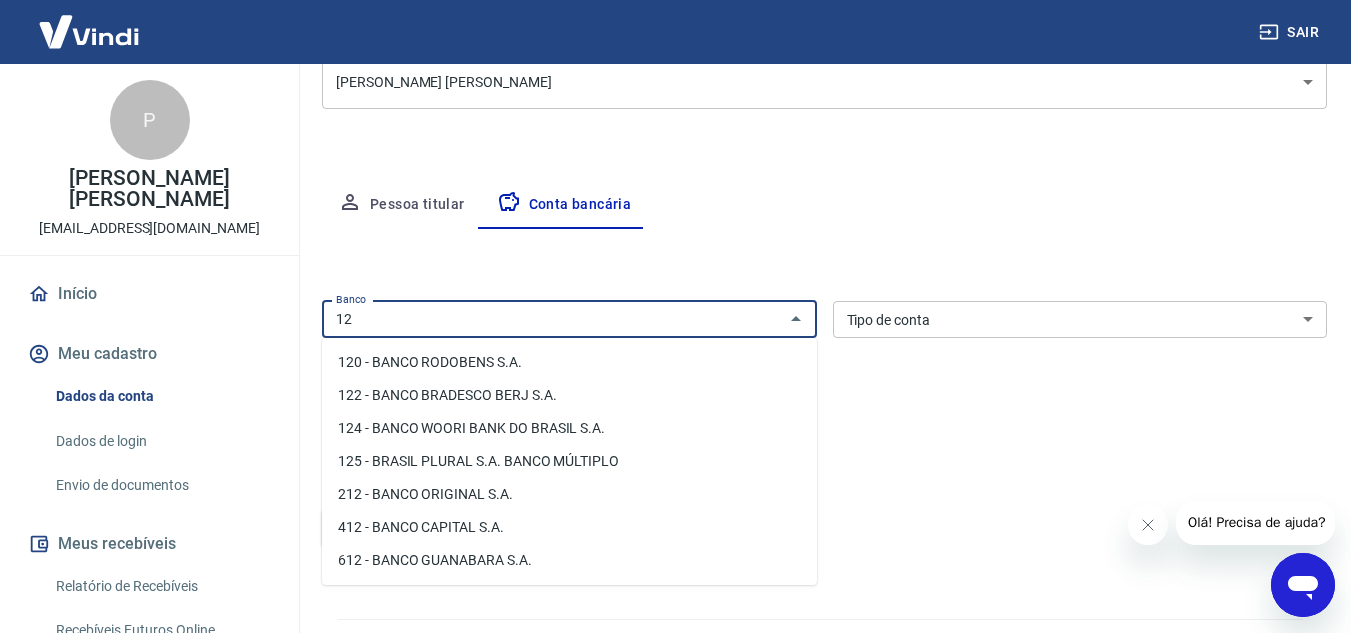 type on "1" 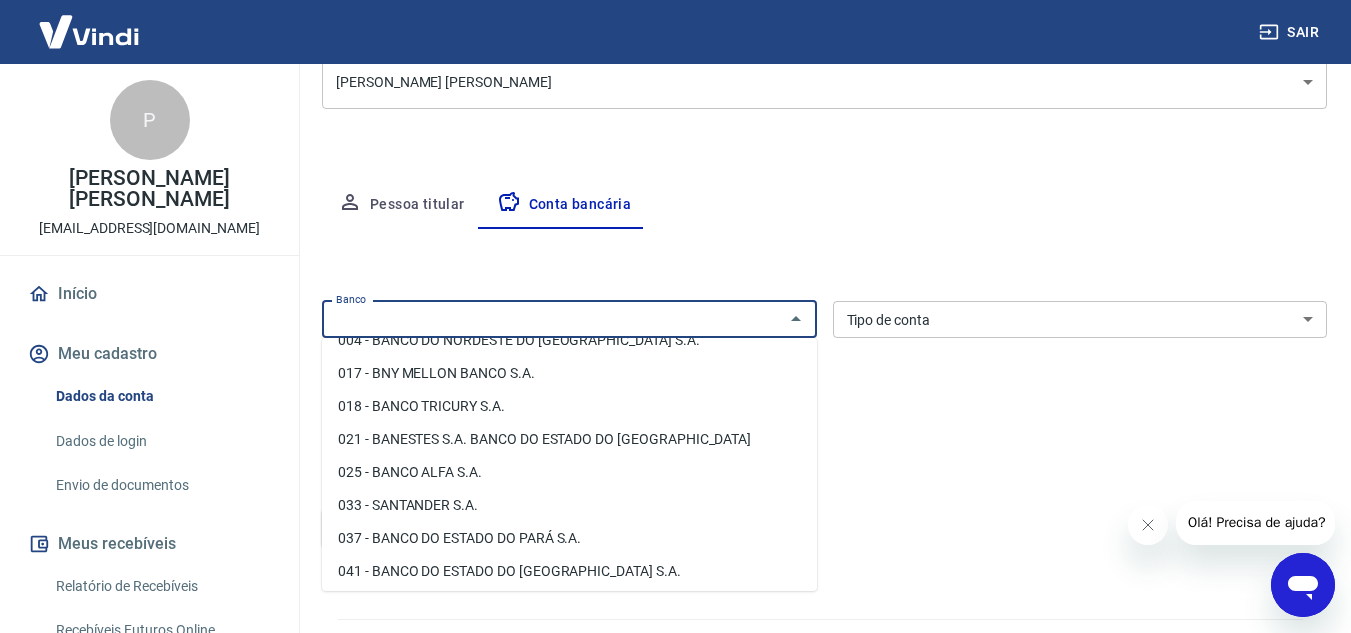 scroll, scrollTop: 160, scrollLeft: 0, axis: vertical 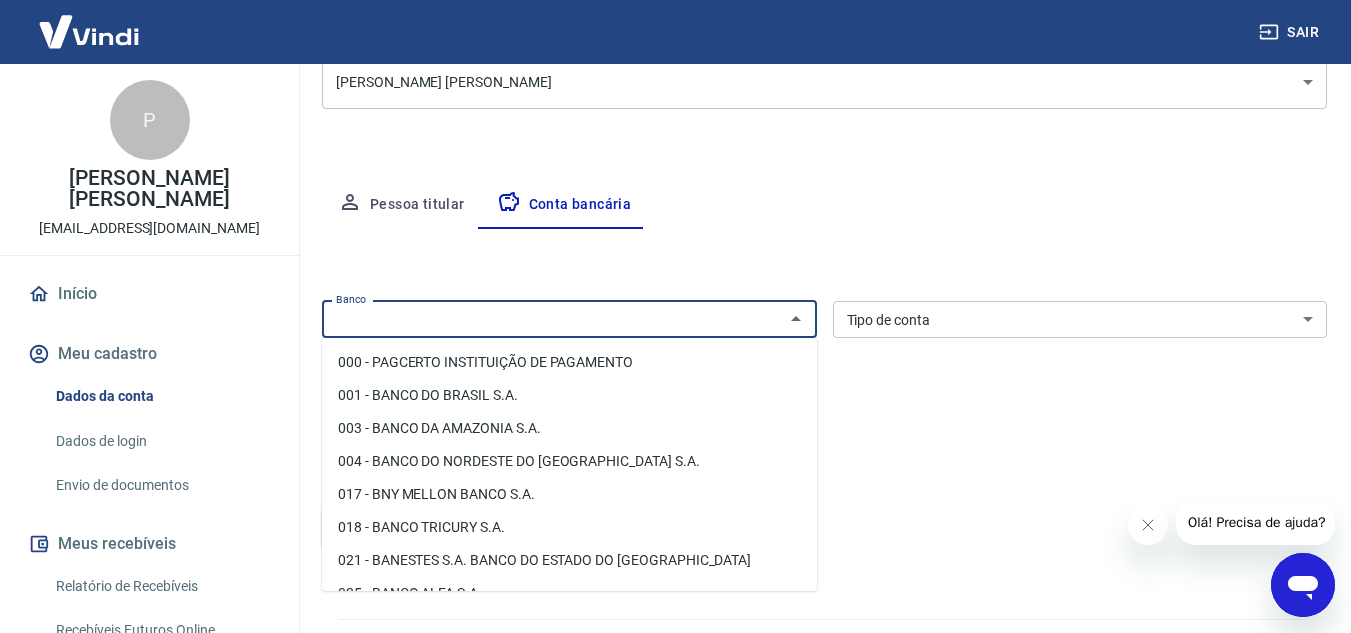 click on "Banco" at bounding box center [553, 319] 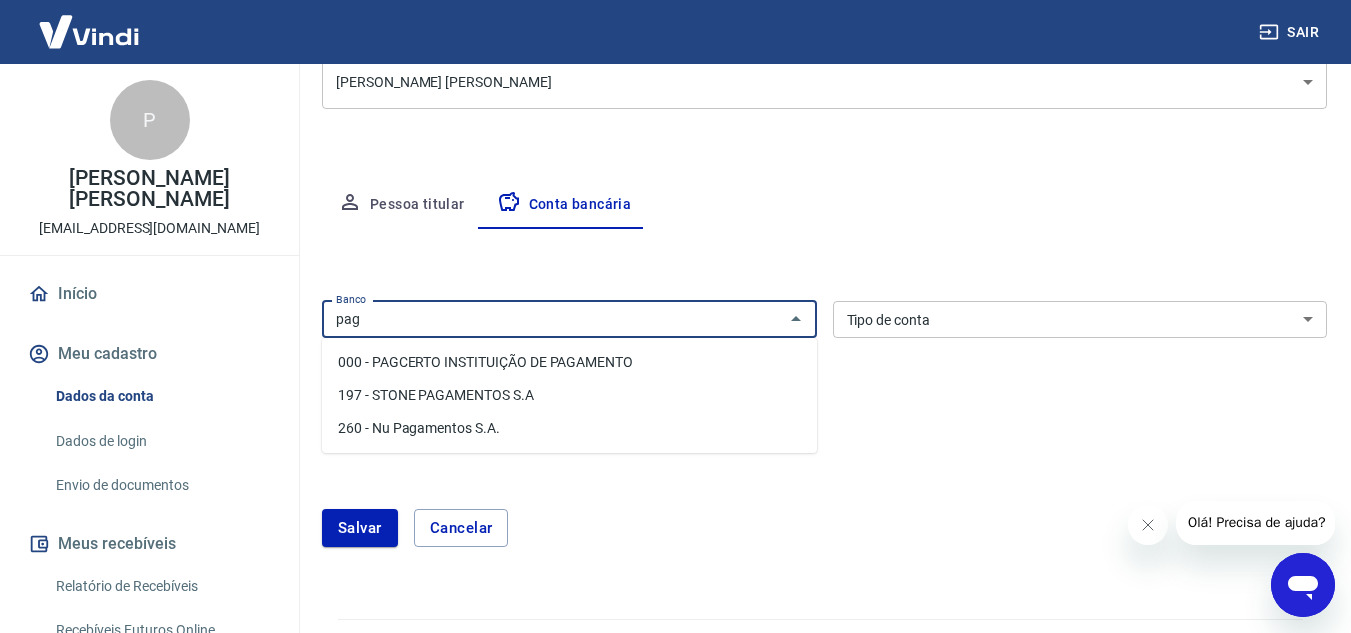 type on "pag" 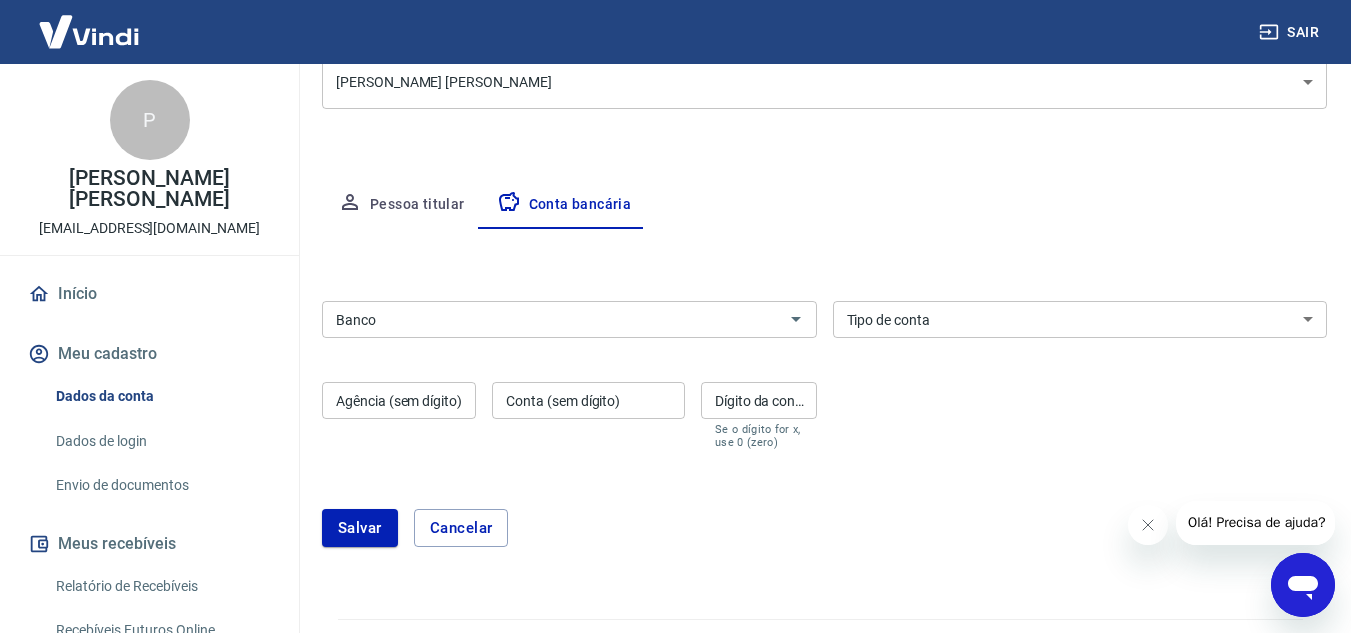 click on "Salvar Cancelar" at bounding box center [824, 528] 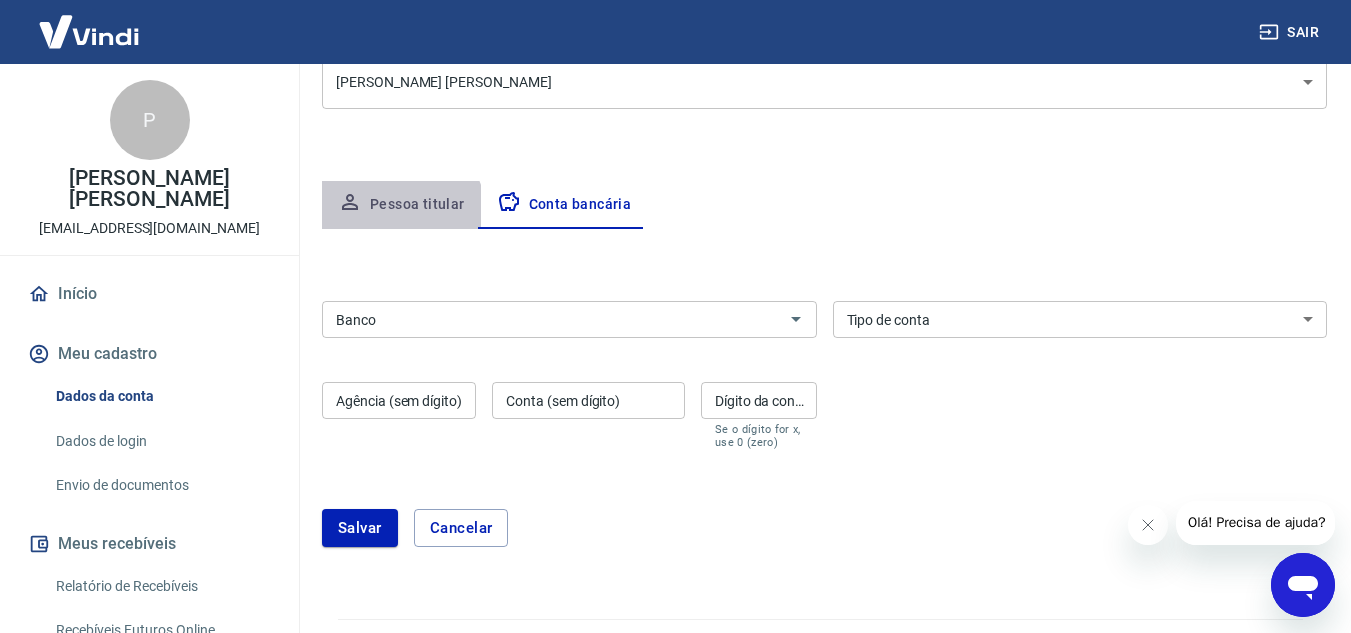 click on "Pessoa titular" at bounding box center [401, 205] 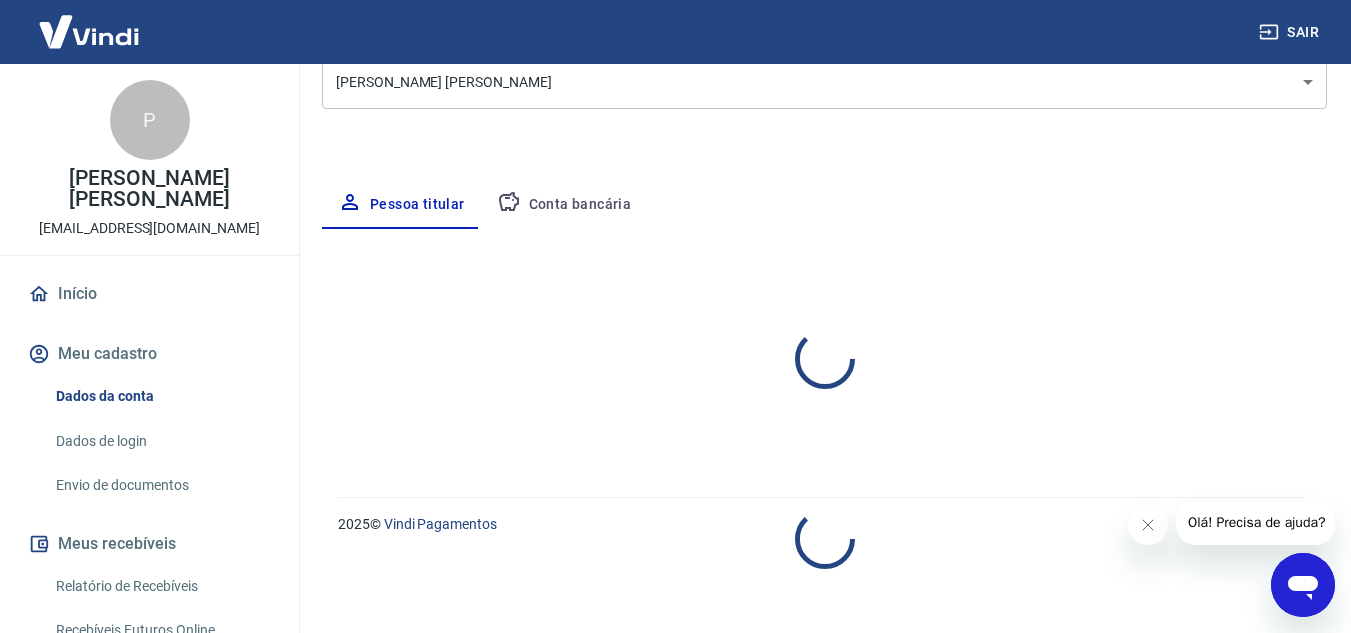 select on "PR" 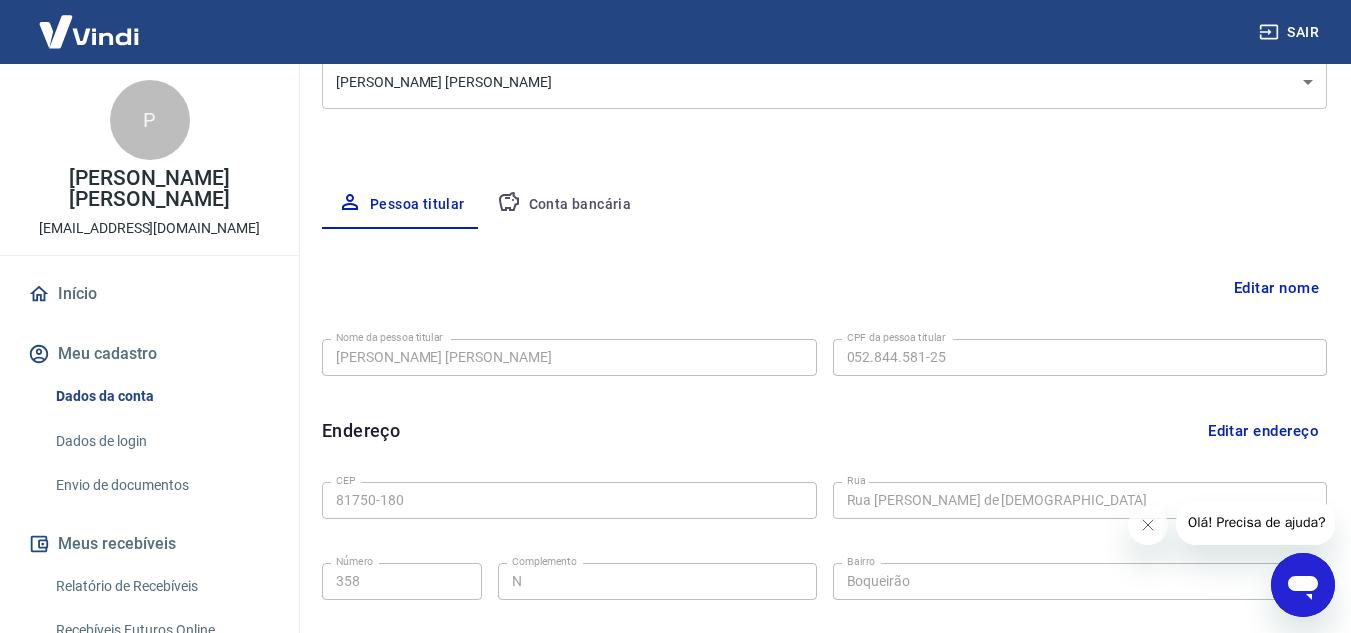 type 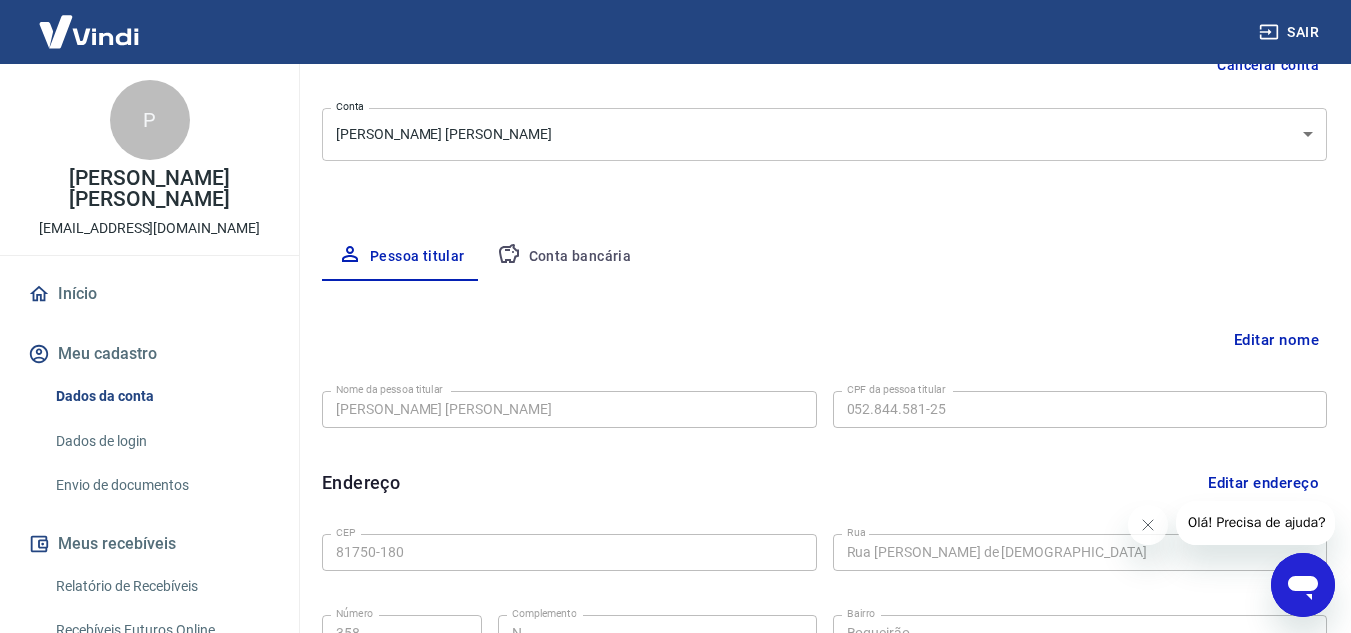 scroll, scrollTop: 207, scrollLeft: 0, axis: vertical 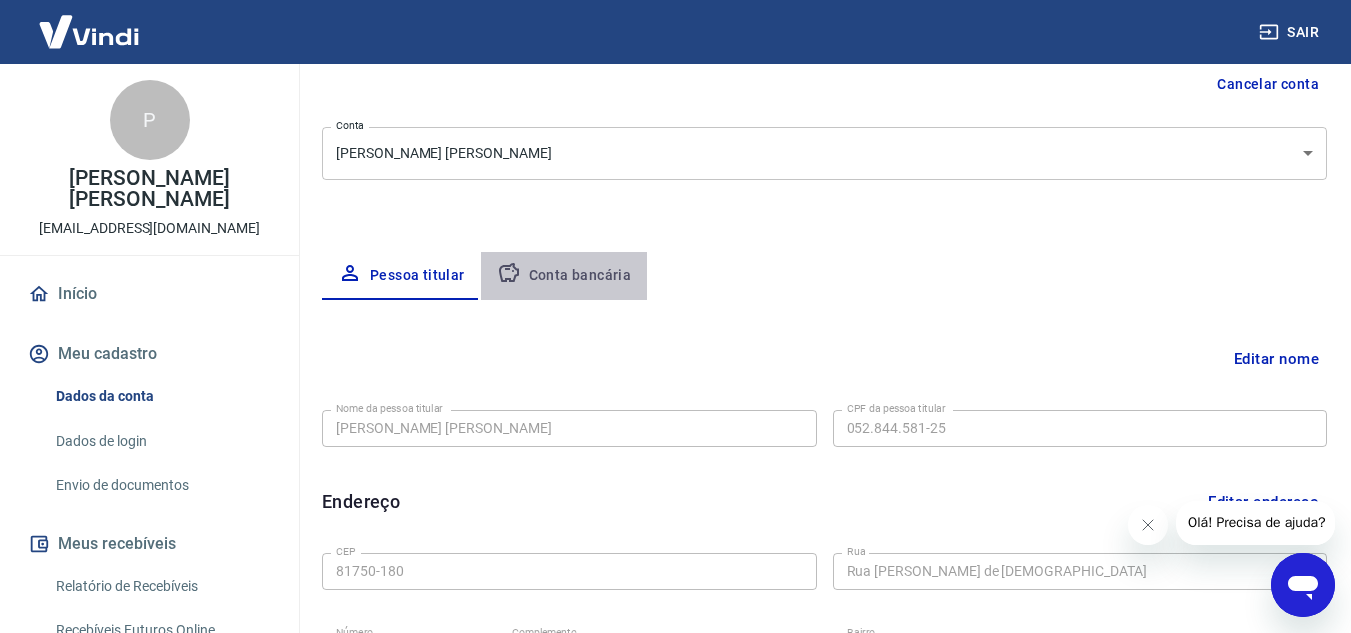 click on "Conta bancária" at bounding box center (564, 276) 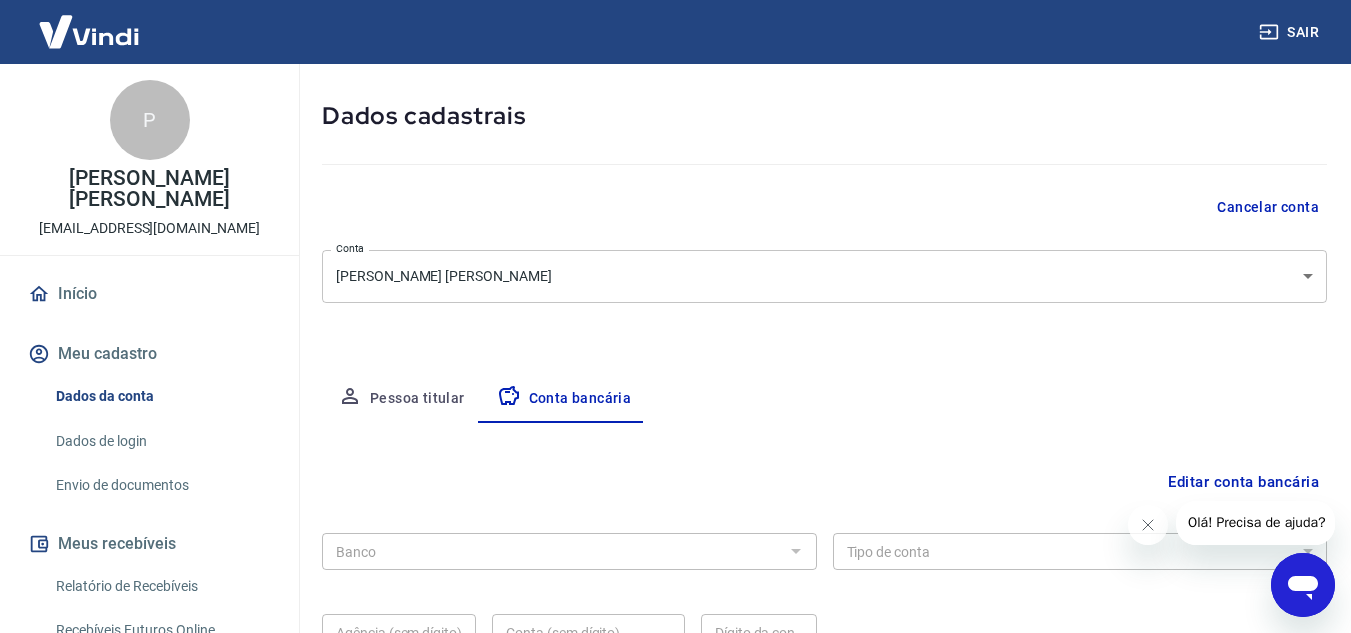 scroll, scrollTop: 207, scrollLeft: 0, axis: vertical 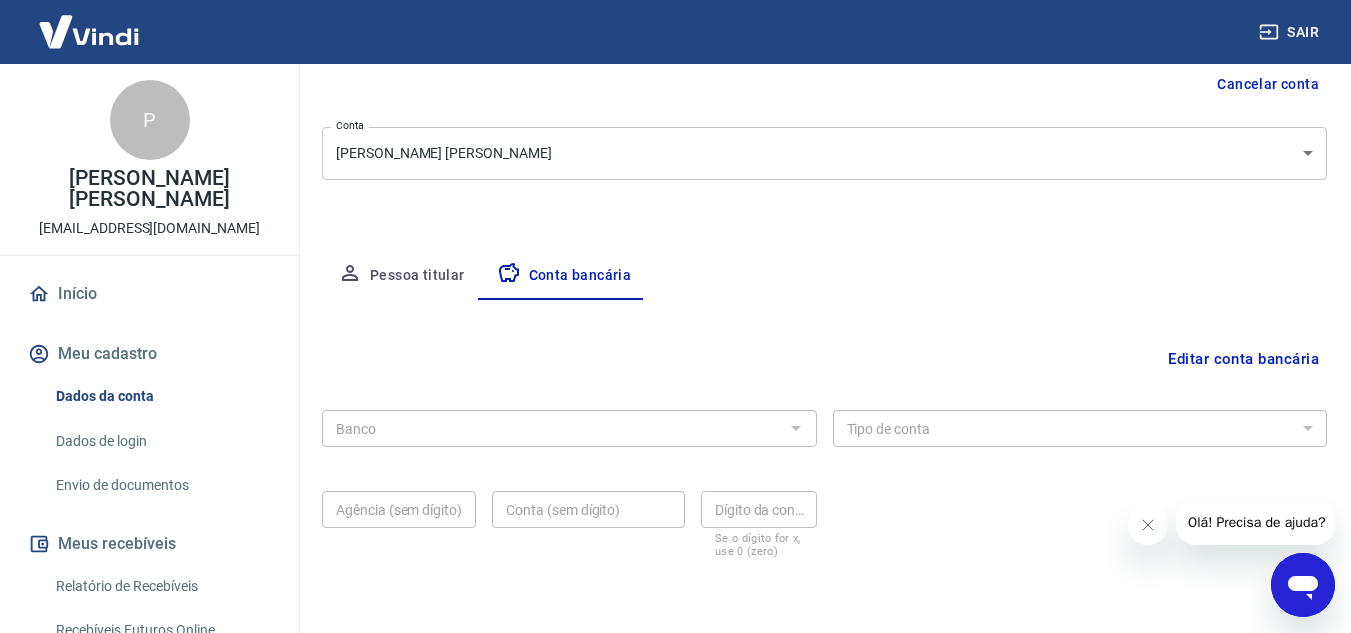 type 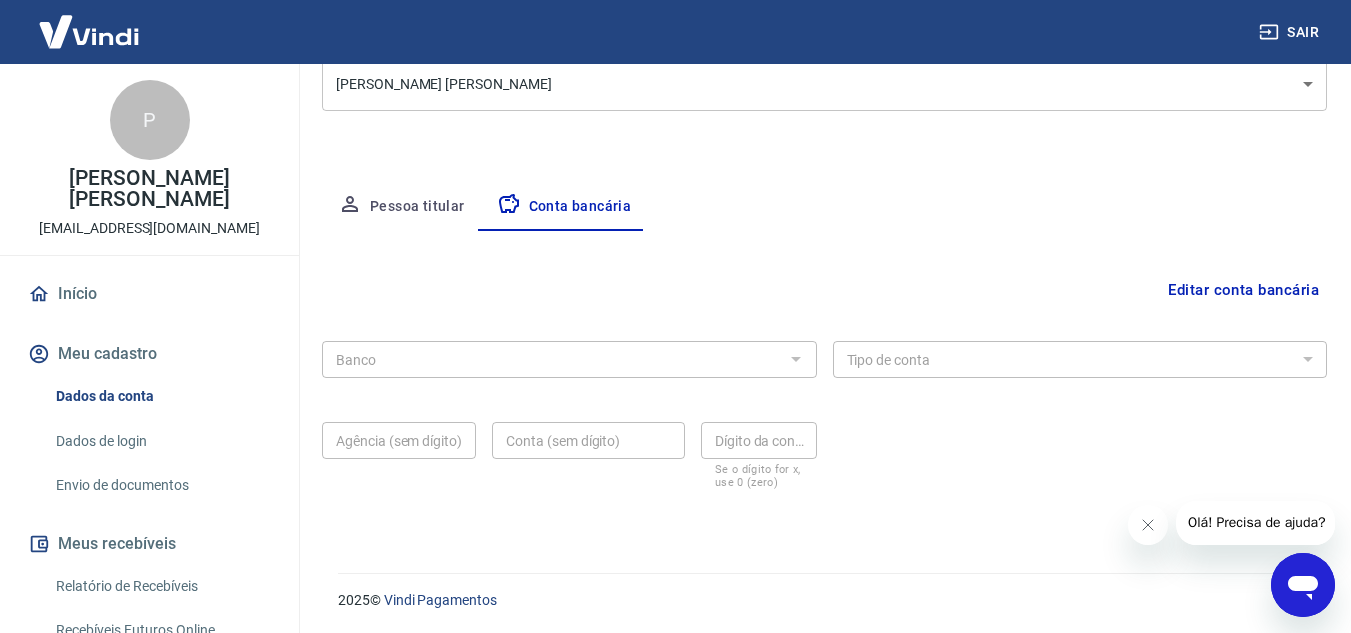 scroll, scrollTop: 278, scrollLeft: 0, axis: vertical 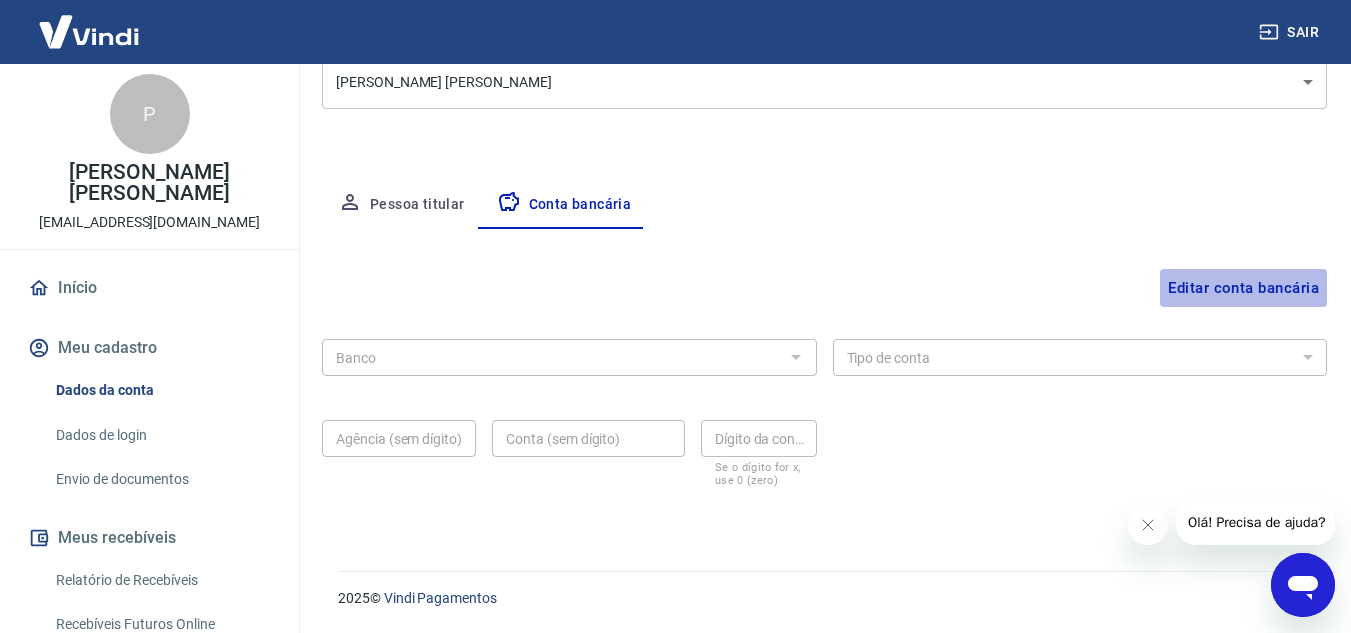 click on "Editar conta bancária" at bounding box center [1243, 288] 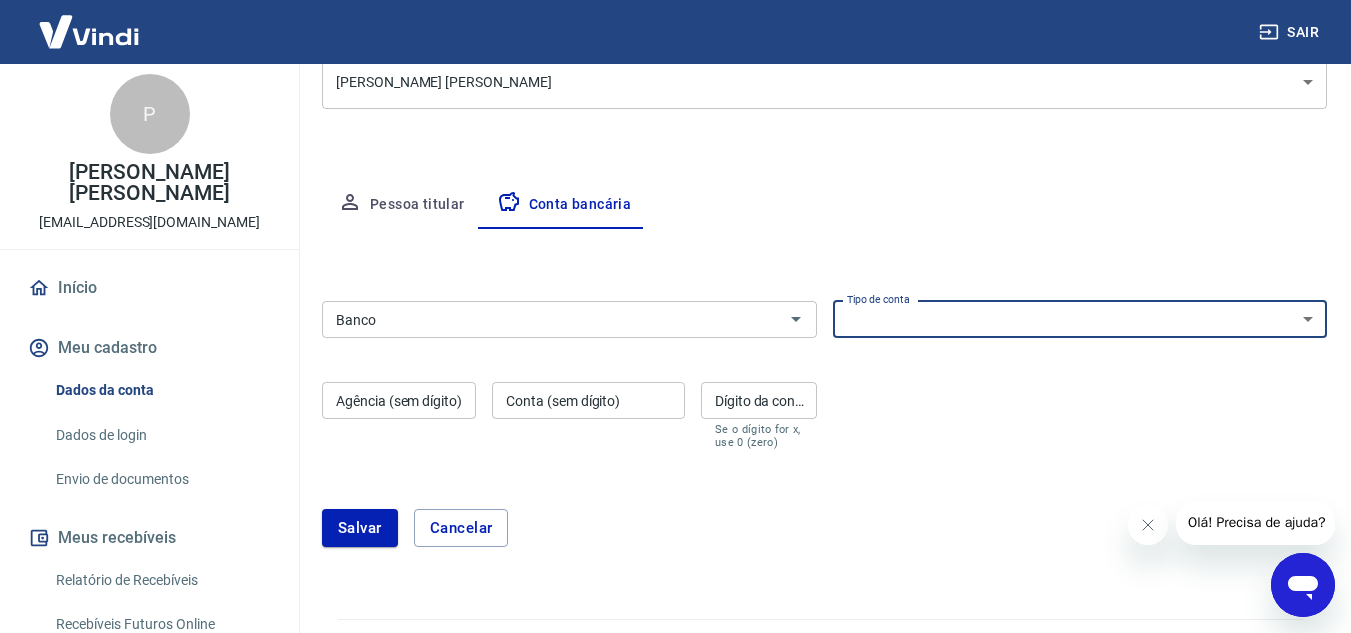click on "Conta Corrente Conta Poupança" at bounding box center [1080, 319] 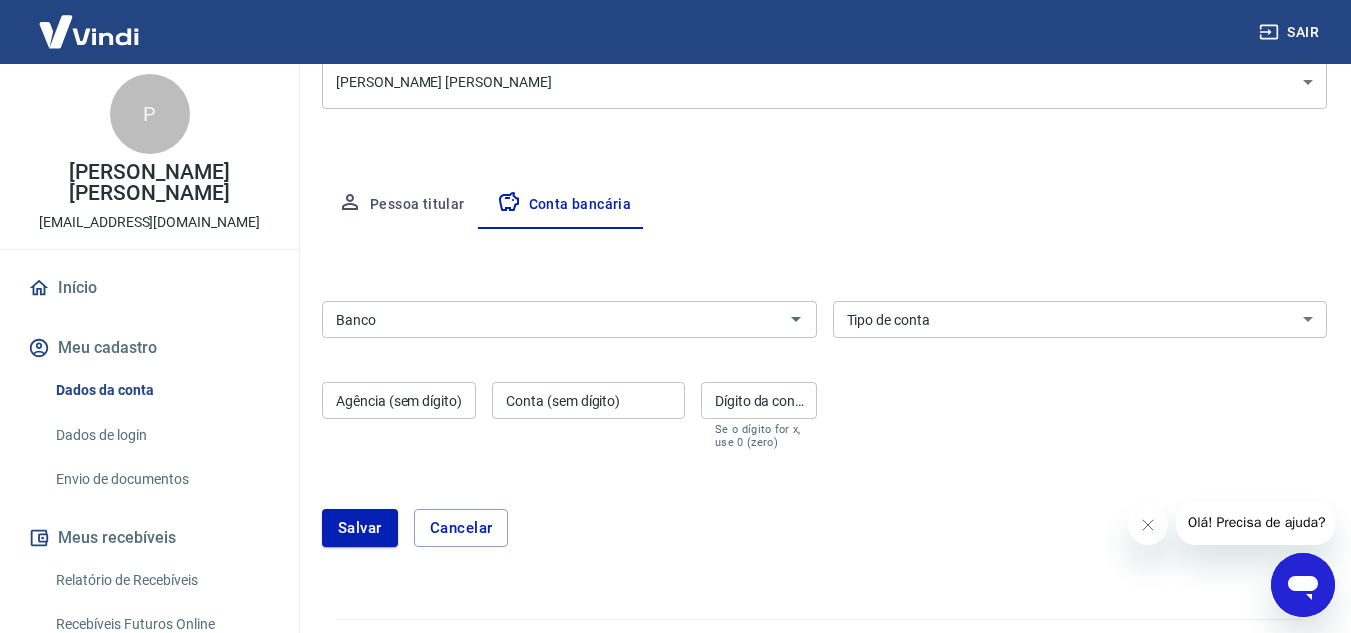 click on "Salvar Cancelar" at bounding box center (824, 528) 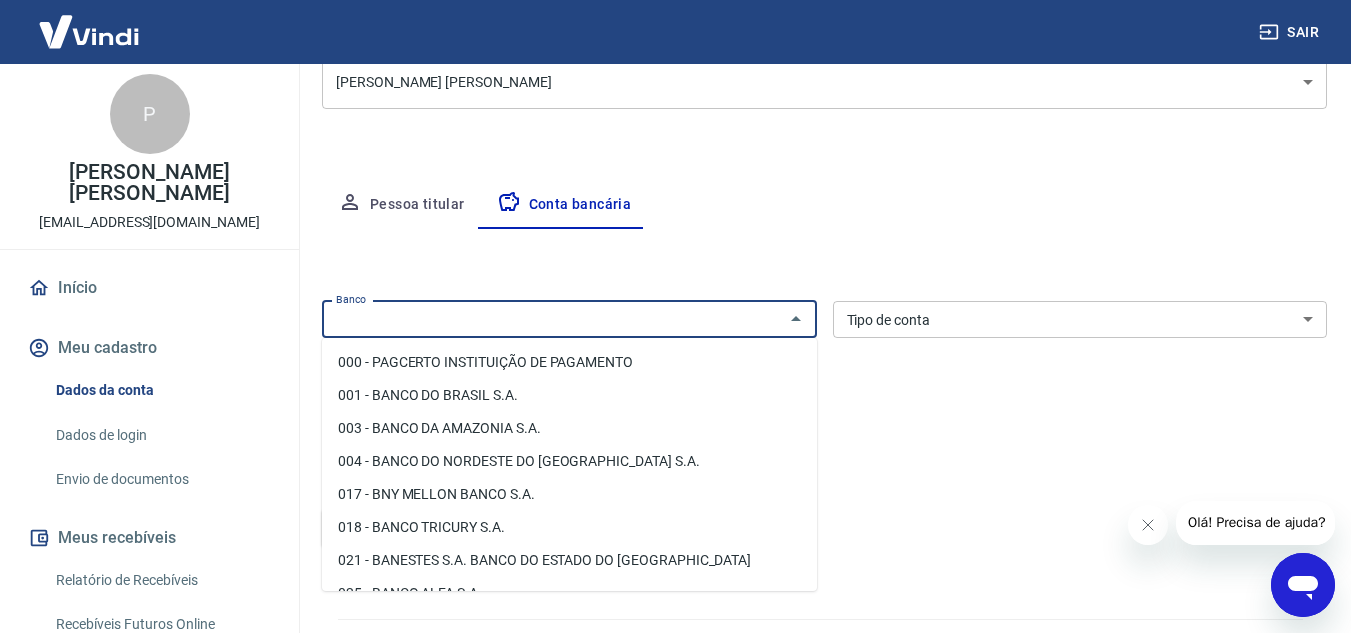 click on "Banco" at bounding box center (553, 319) 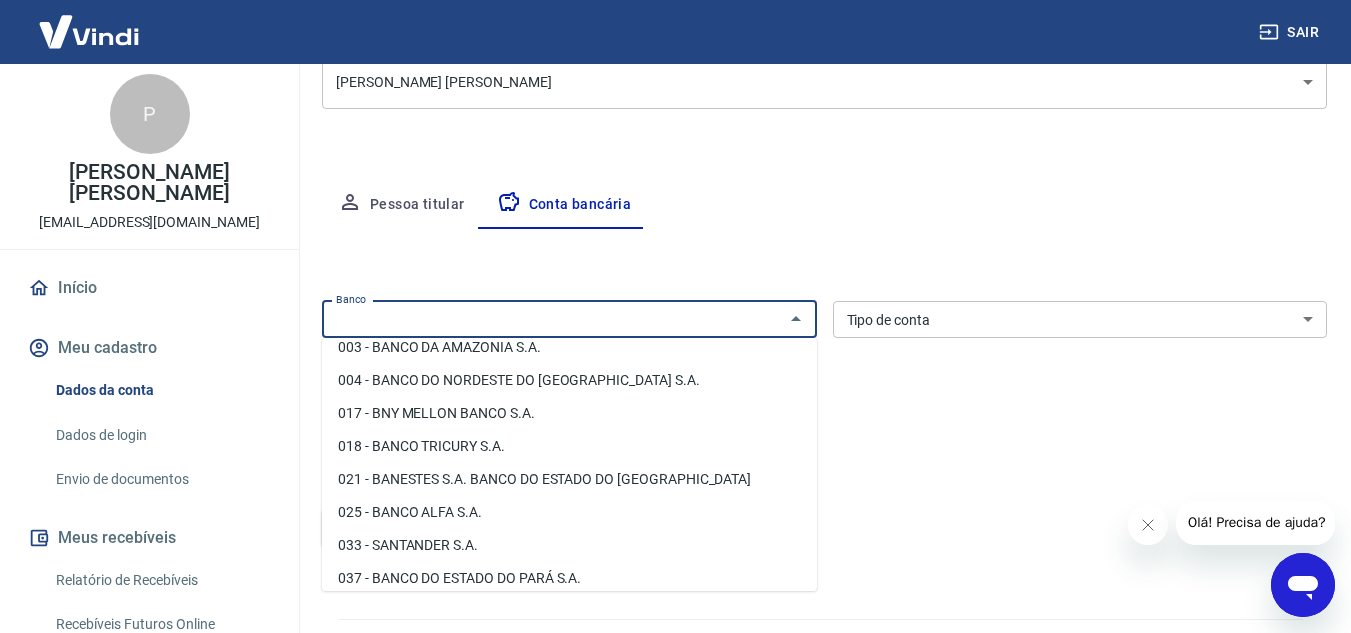 scroll, scrollTop: 120, scrollLeft: 0, axis: vertical 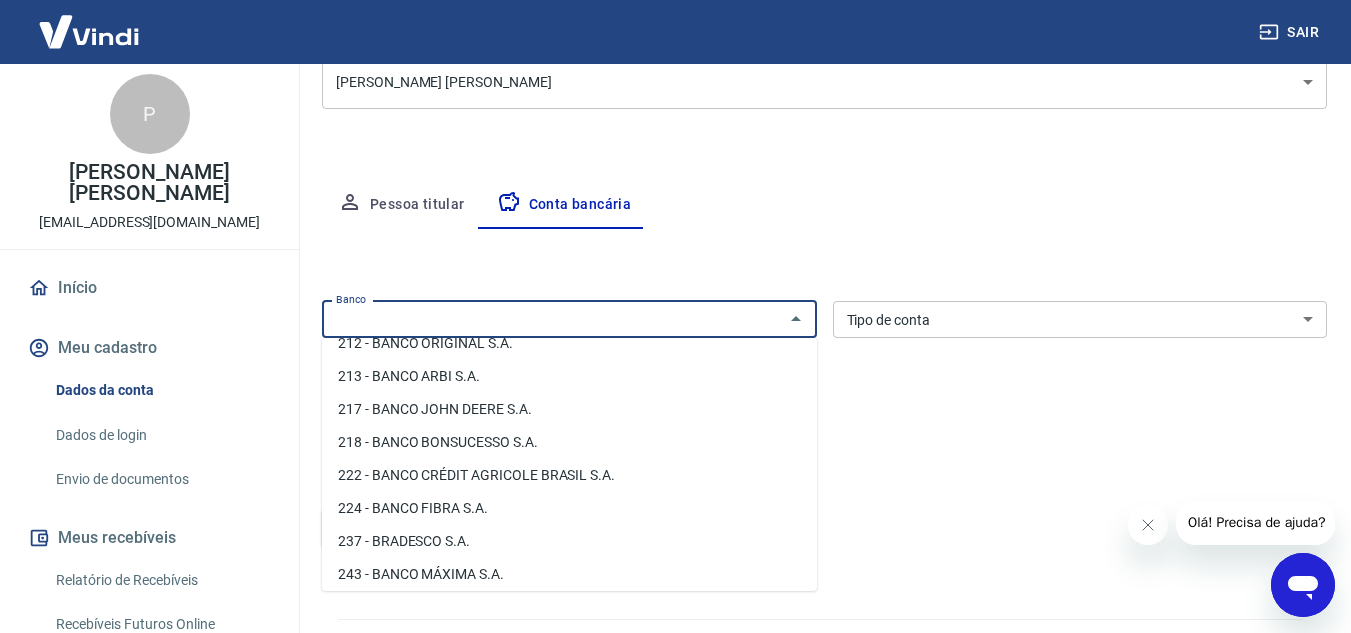 click on "237 - BRADESCO S.A." at bounding box center [569, 541] 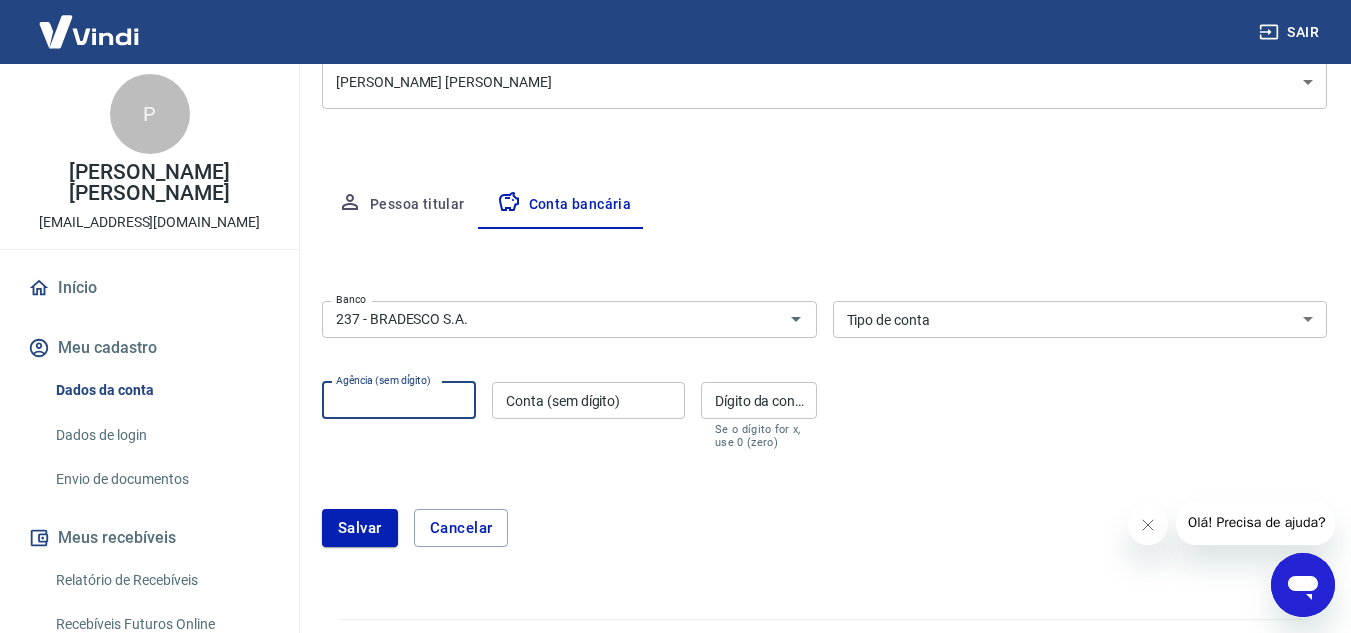 click on "Agência (sem dígito)" at bounding box center (399, 400) 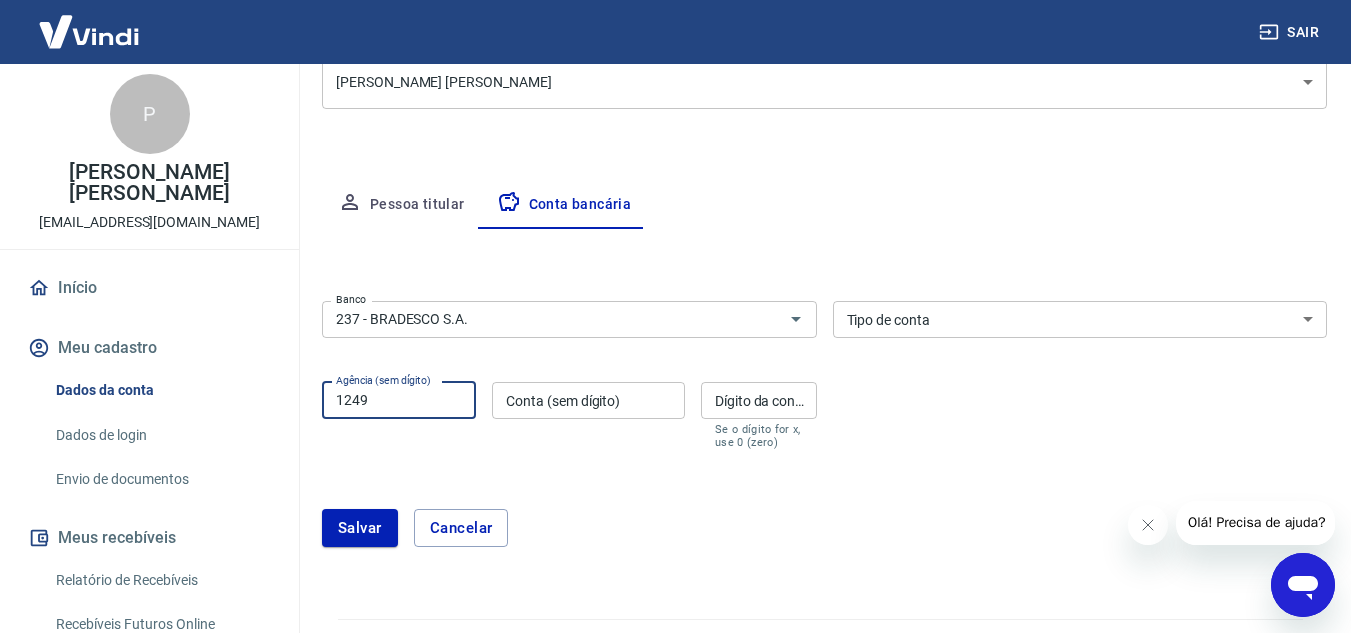 type on "1249" 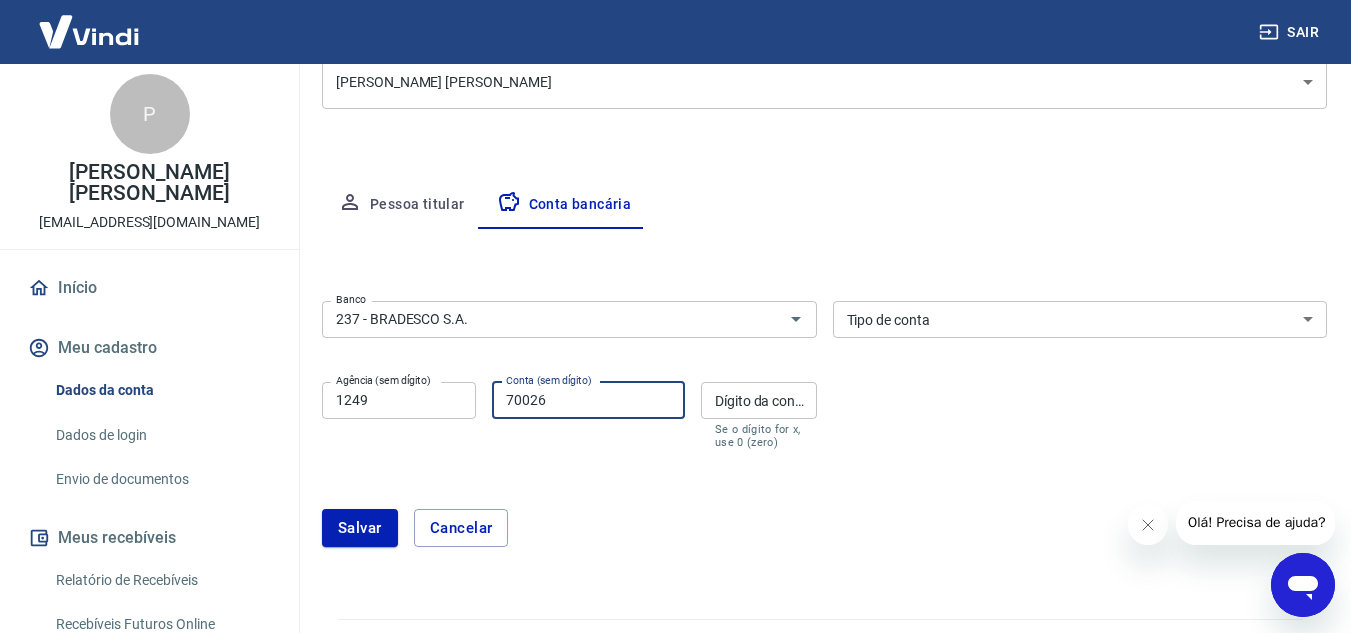 type on "70026" 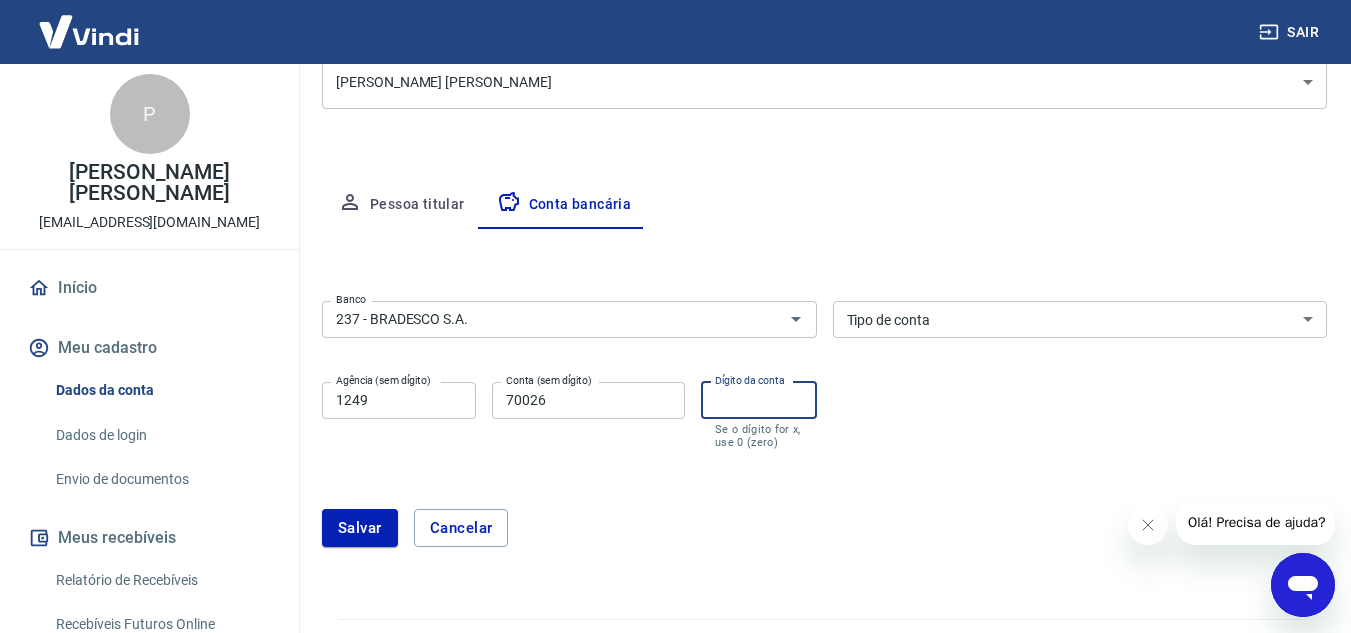 click on "Dígito da conta" at bounding box center (759, 400) 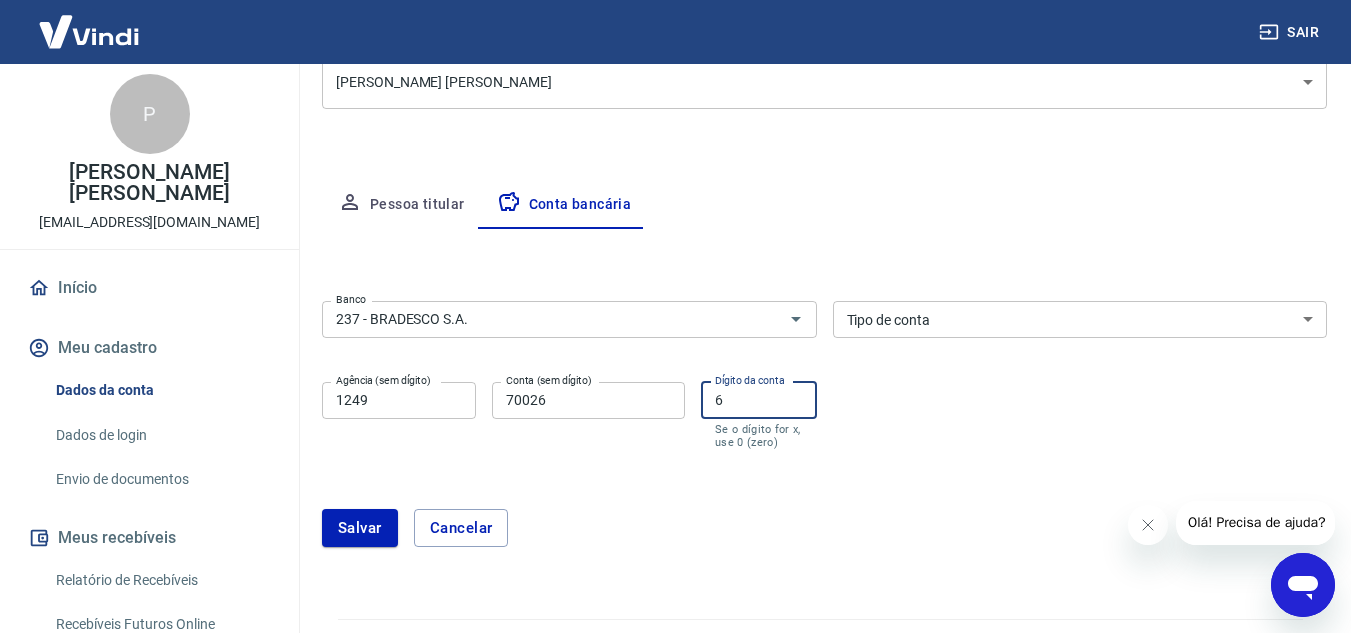 type on "6" 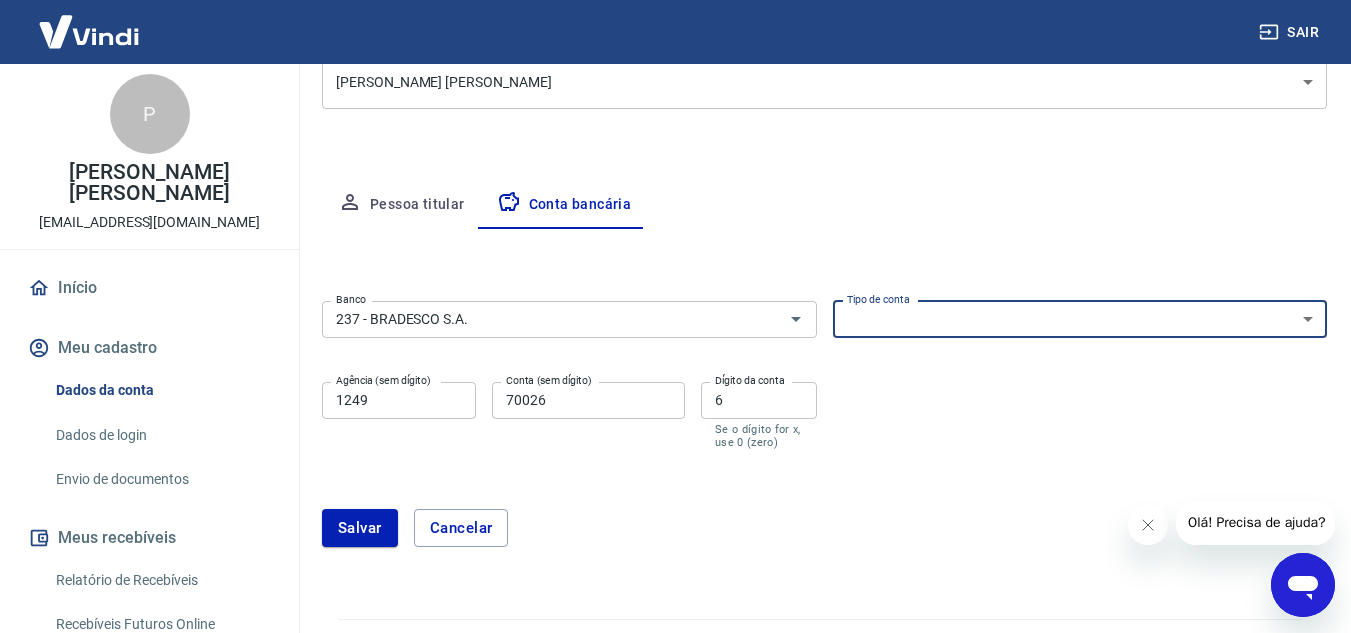 click on "Conta Corrente Conta Poupança" at bounding box center [1080, 319] 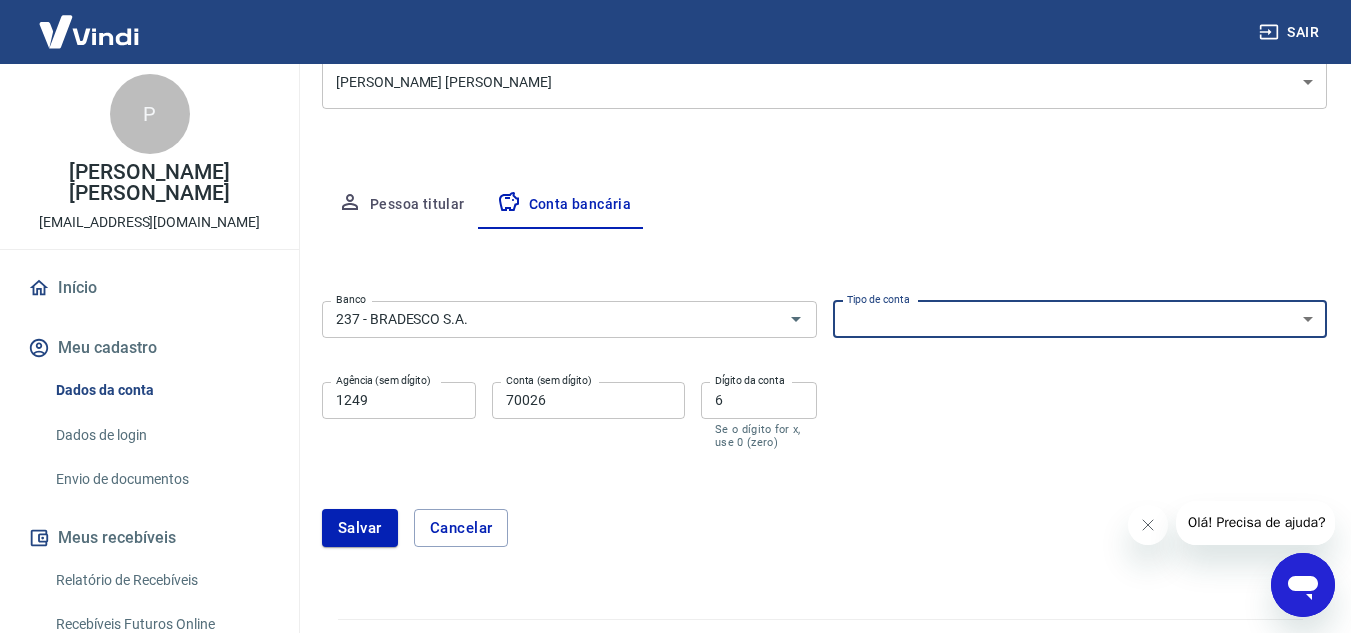 select on "1" 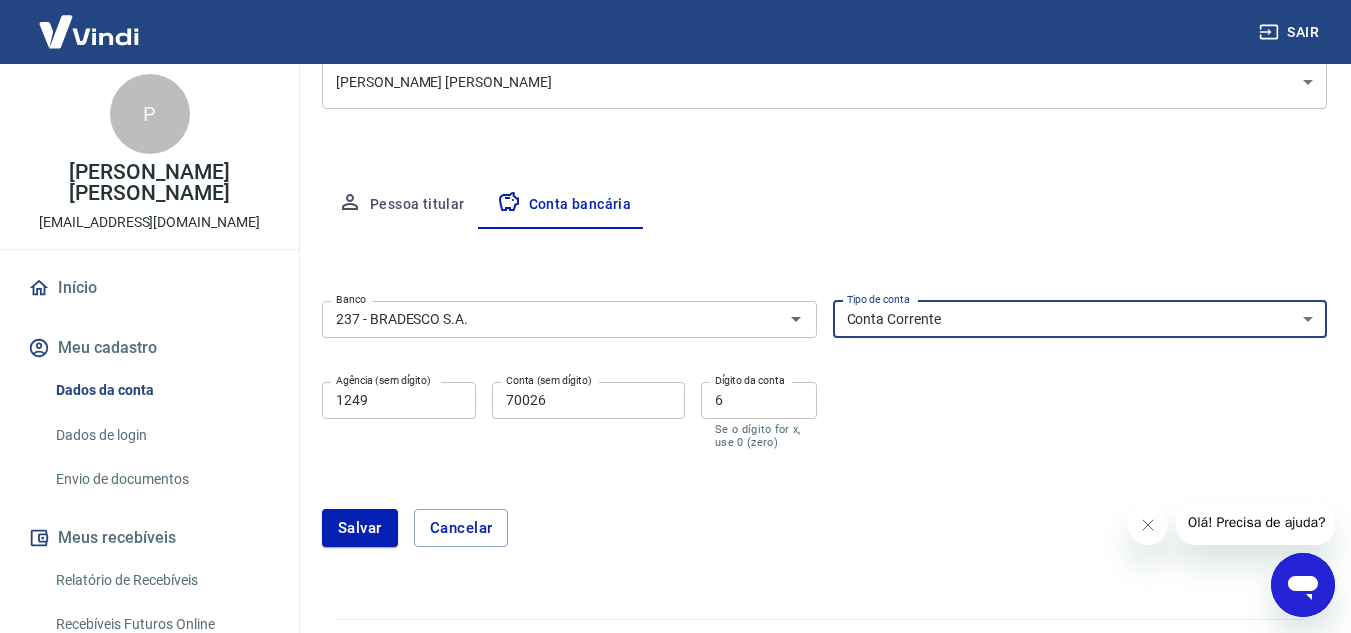 click on "Conta Corrente Conta Poupança" at bounding box center (1080, 319) 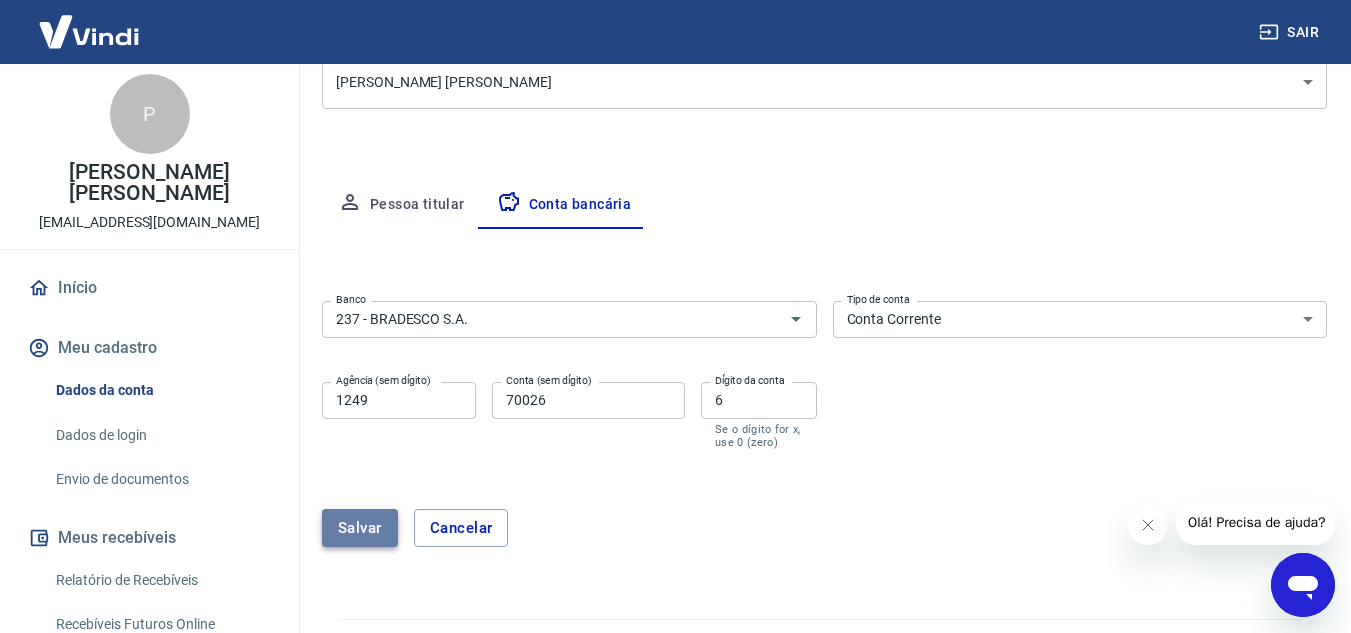 click on "Salvar" at bounding box center (360, 528) 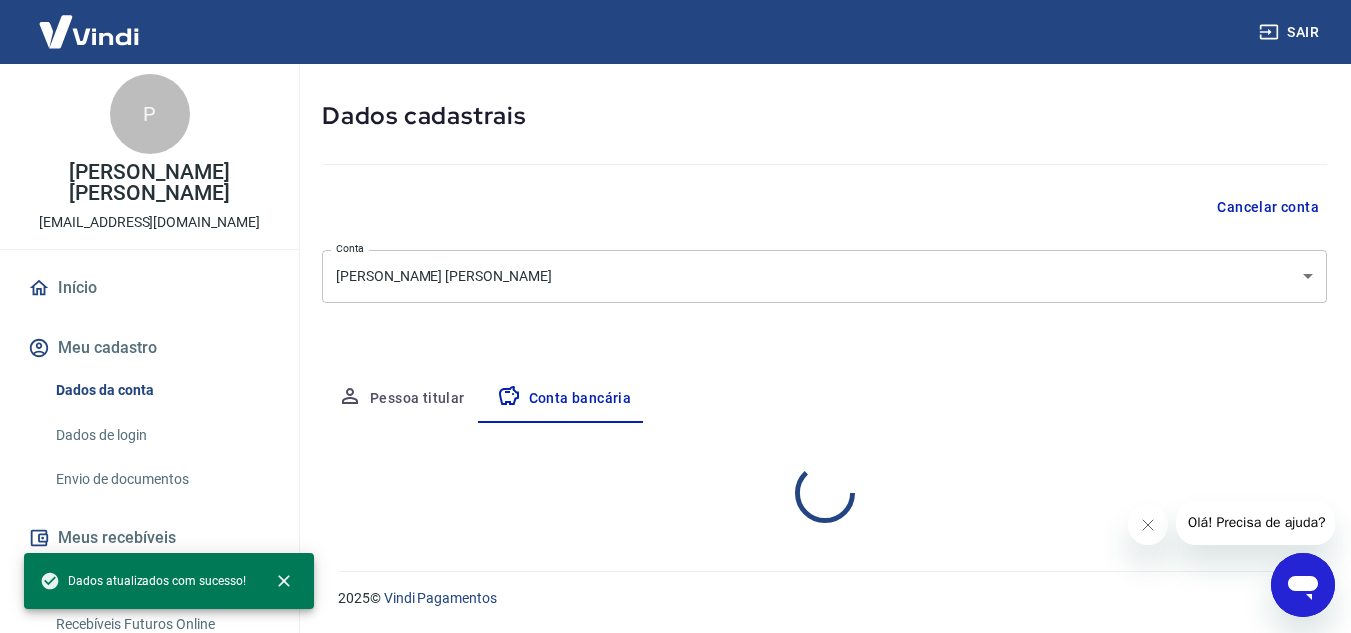 select on "1" 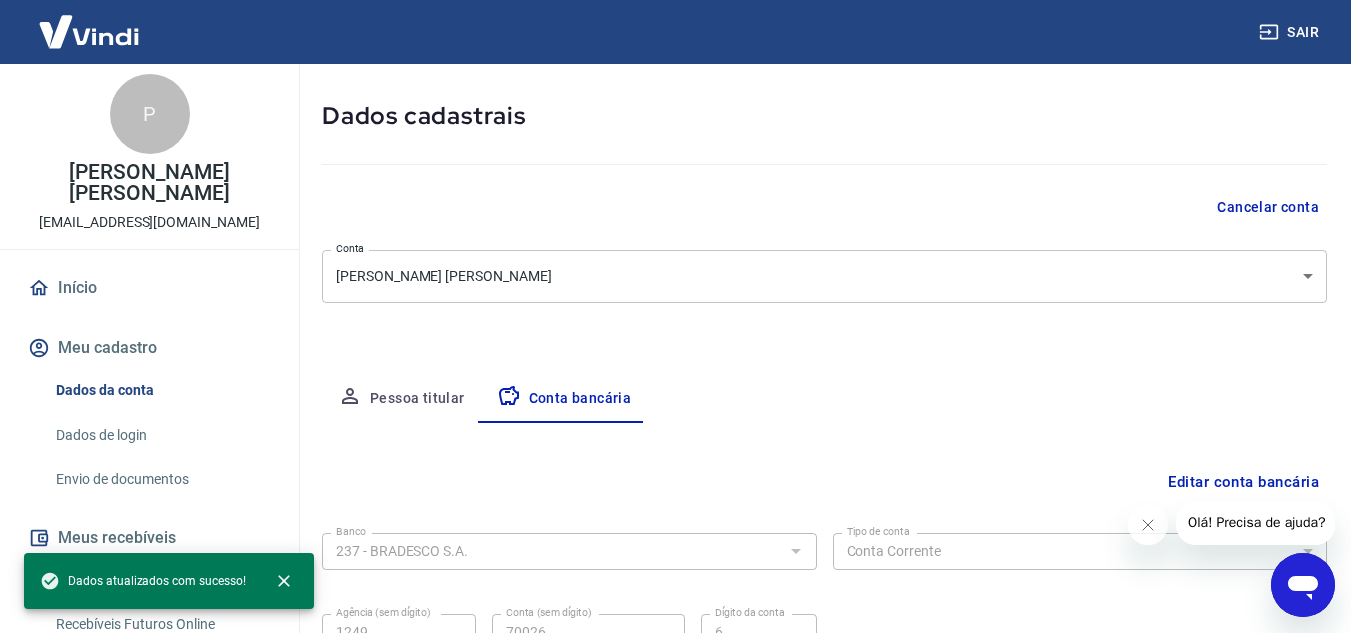 scroll, scrollTop: 278, scrollLeft: 0, axis: vertical 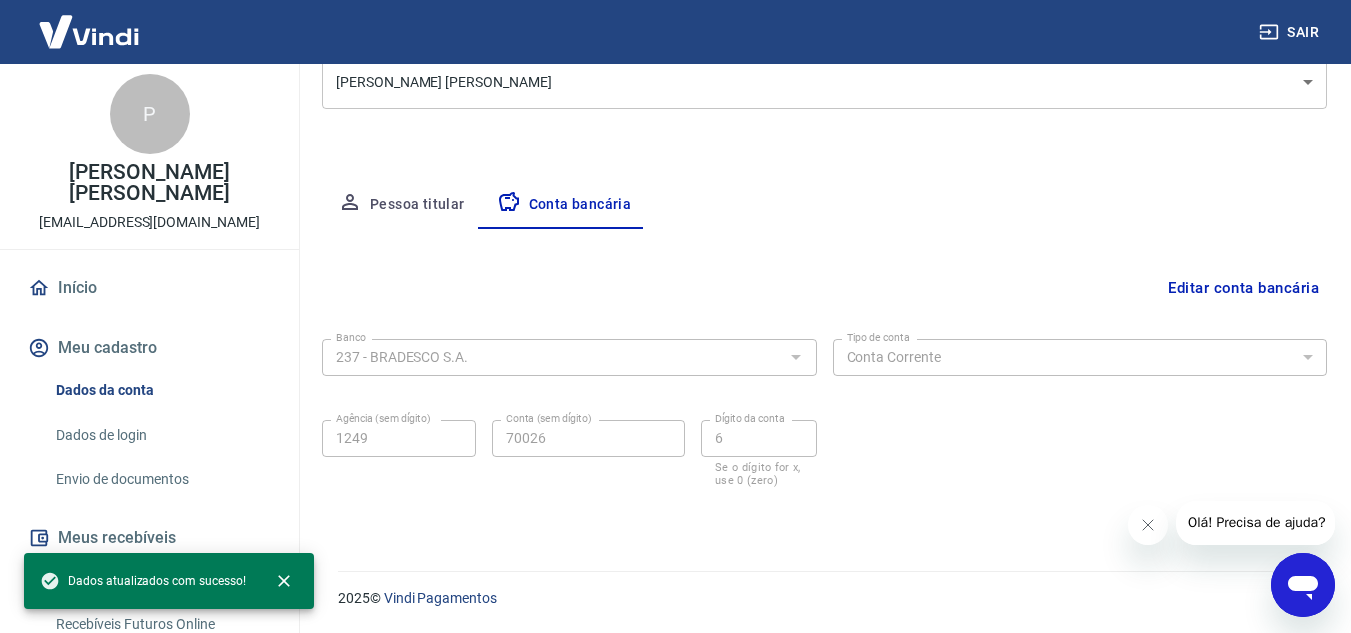 click on "Banco 237 - BRADESCO S.A. Banco Tipo de conta Conta Corrente Conta Poupança Tipo de conta Agência (sem dígito) 1249 Agência (sem dígito) Conta (sem dígito) 70026 Conta (sem dígito) Dígito da conta 6 Dígito da conta Se o dígito for x, use 0 (zero) Atenção Ao cadastrar uma nova conta bancária, faremos um crédito de valor simbólico na conta bancária informada. Este crédito é apenas para verificação de segurança e será feito automaticamente após a alteração da conta. Salvar Cancelar" at bounding box center (824, 427) 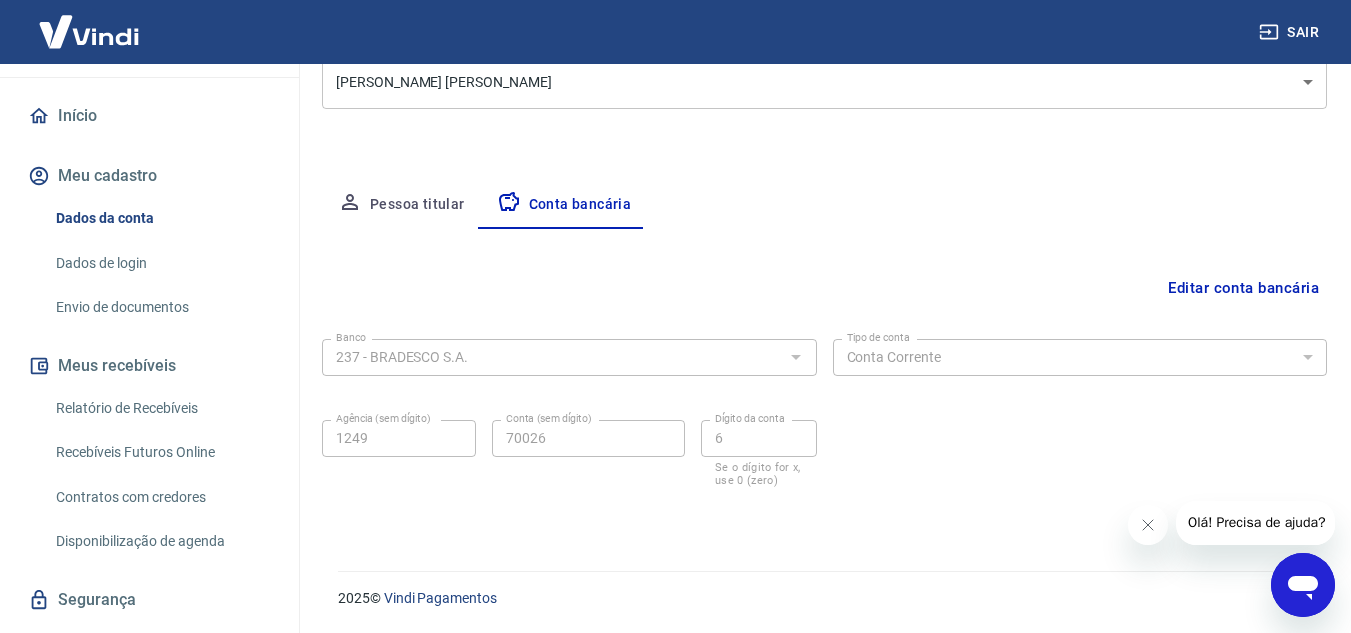 scroll, scrollTop: 206, scrollLeft: 0, axis: vertical 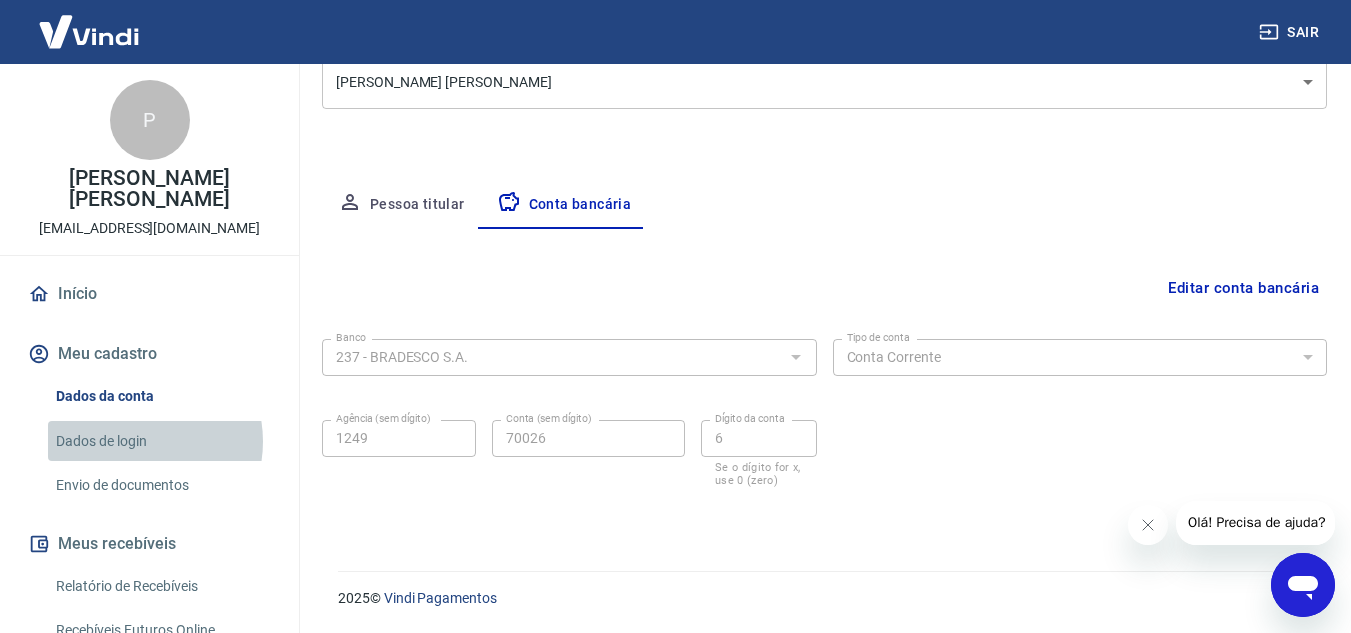 click on "Dados de login" at bounding box center [161, 441] 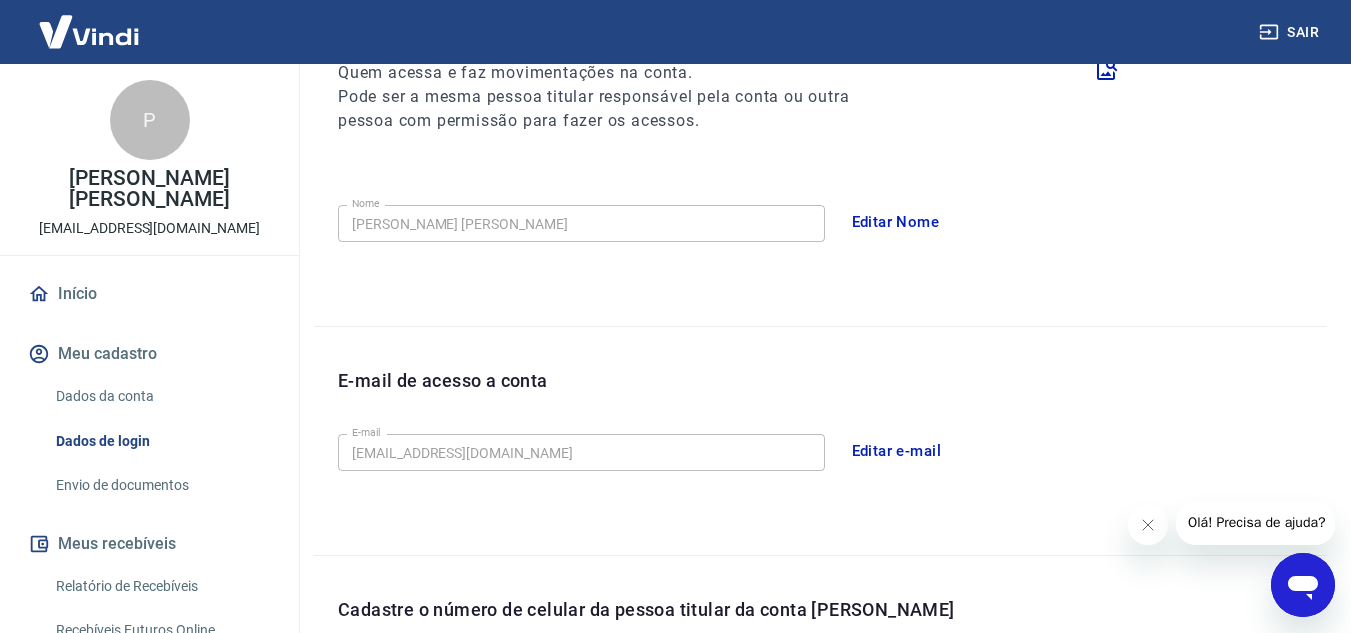 scroll, scrollTop: 632, scrollLeft: 0, axis: vertical 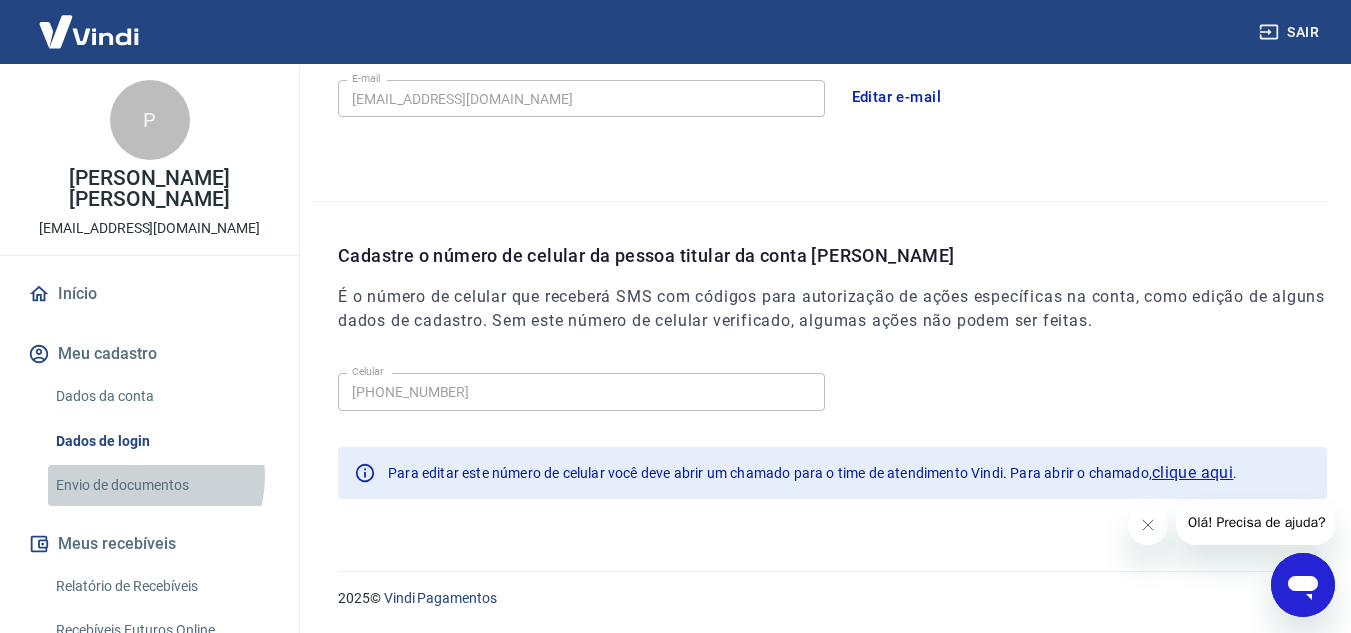 click on "Envio de documentos" at bounding box center [161, 485] 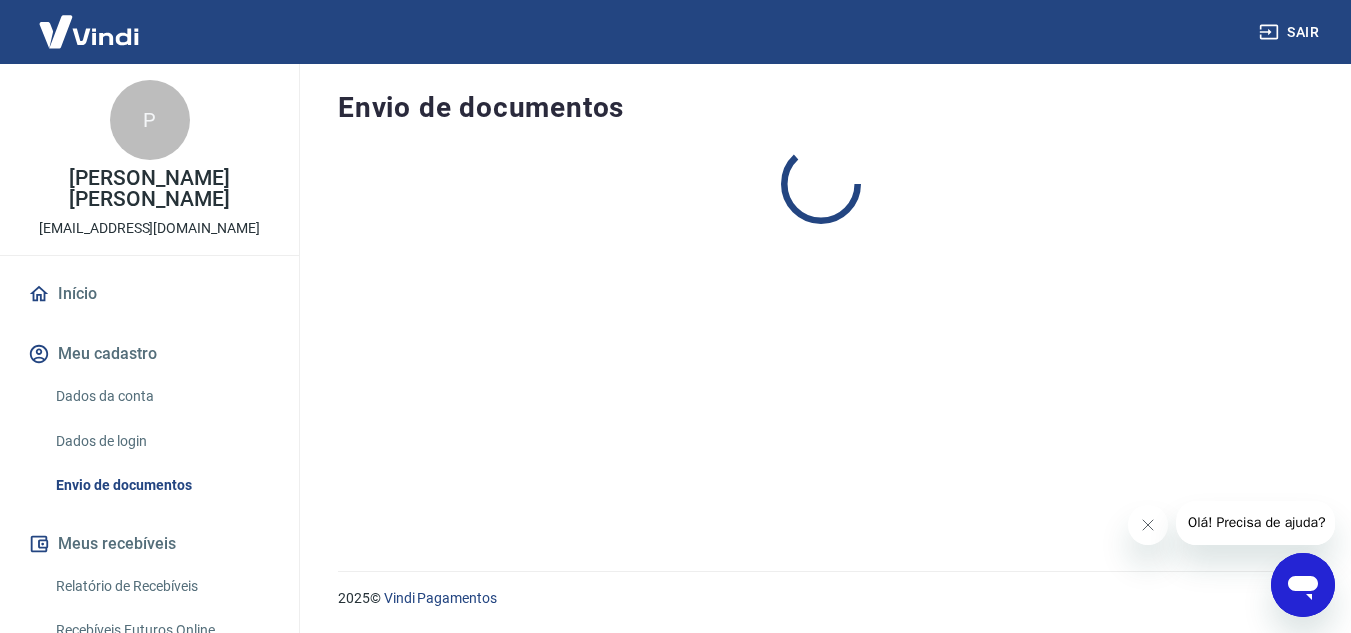 scroll, scrollTop: 0, scrollLeft: 0, axis: both 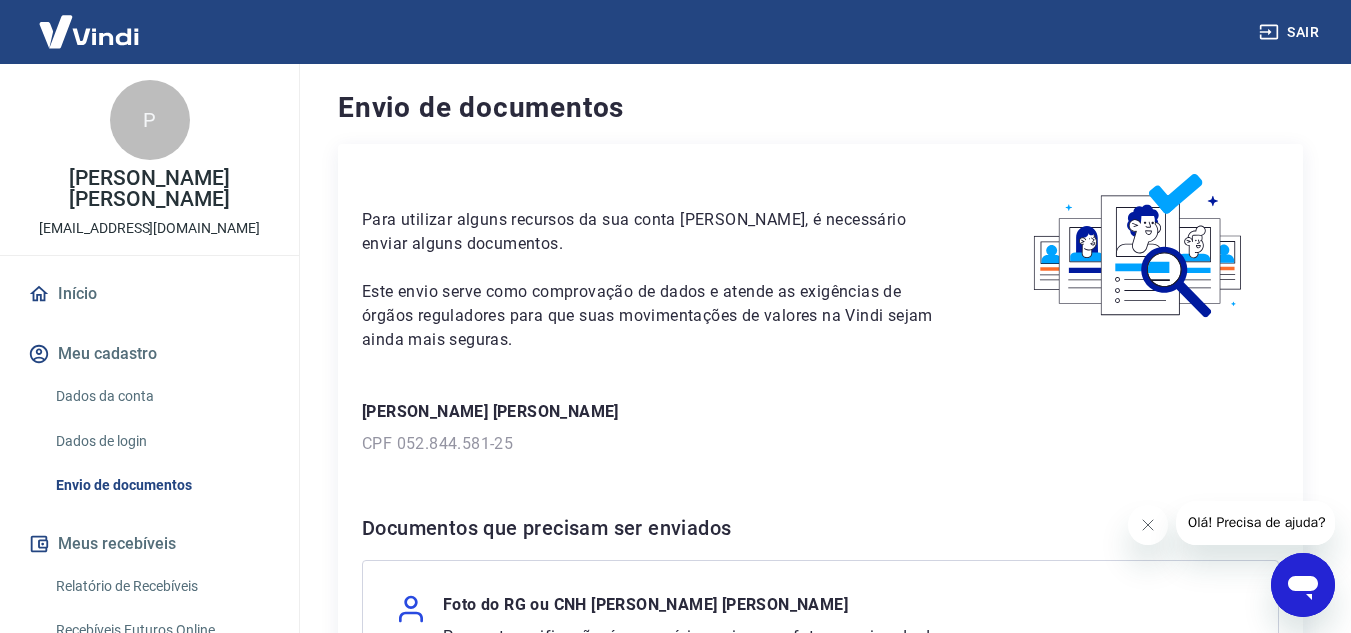 click on "[PERSON_NAME] [PERSON_NAME]" at bounding box center (820, 412) 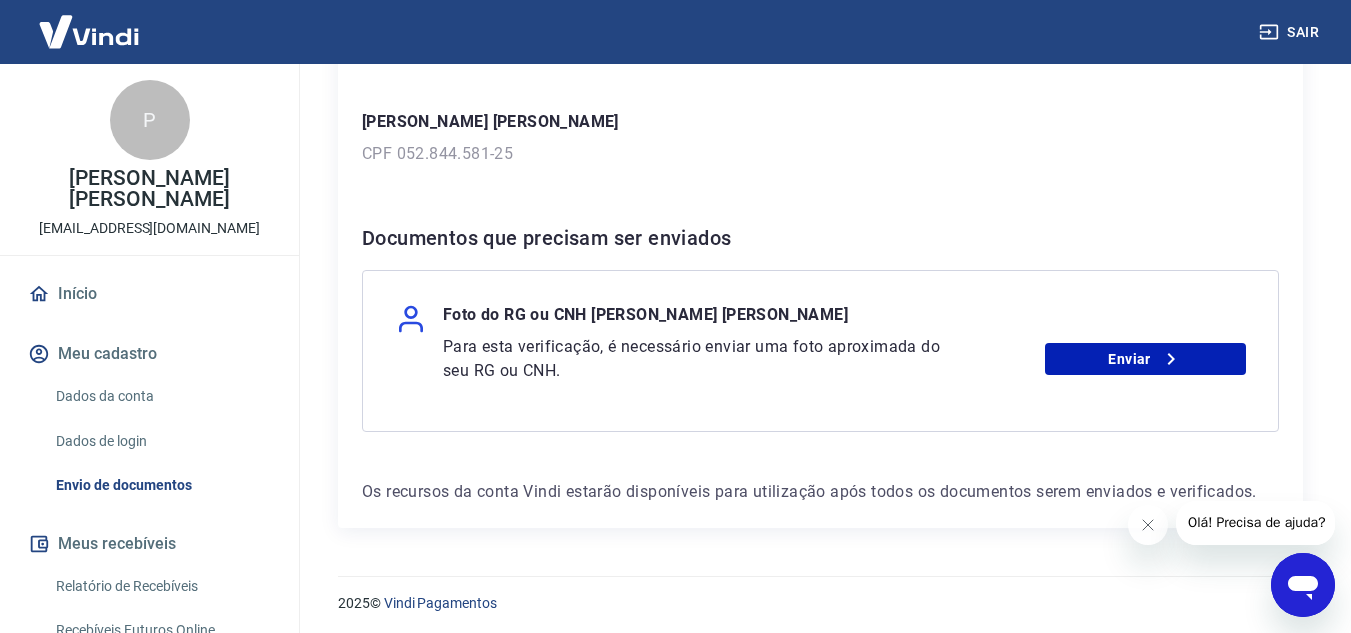 scroll, scrollTop: 295, scrollLeft: 0, axis: vertical 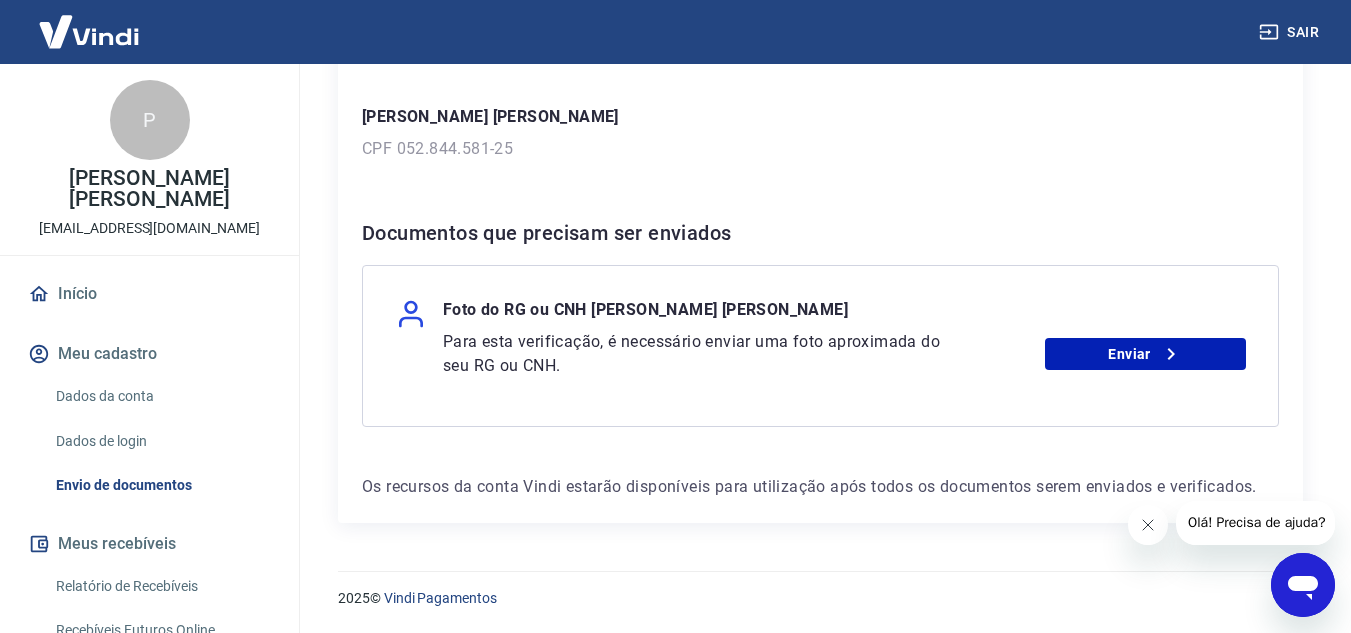 click 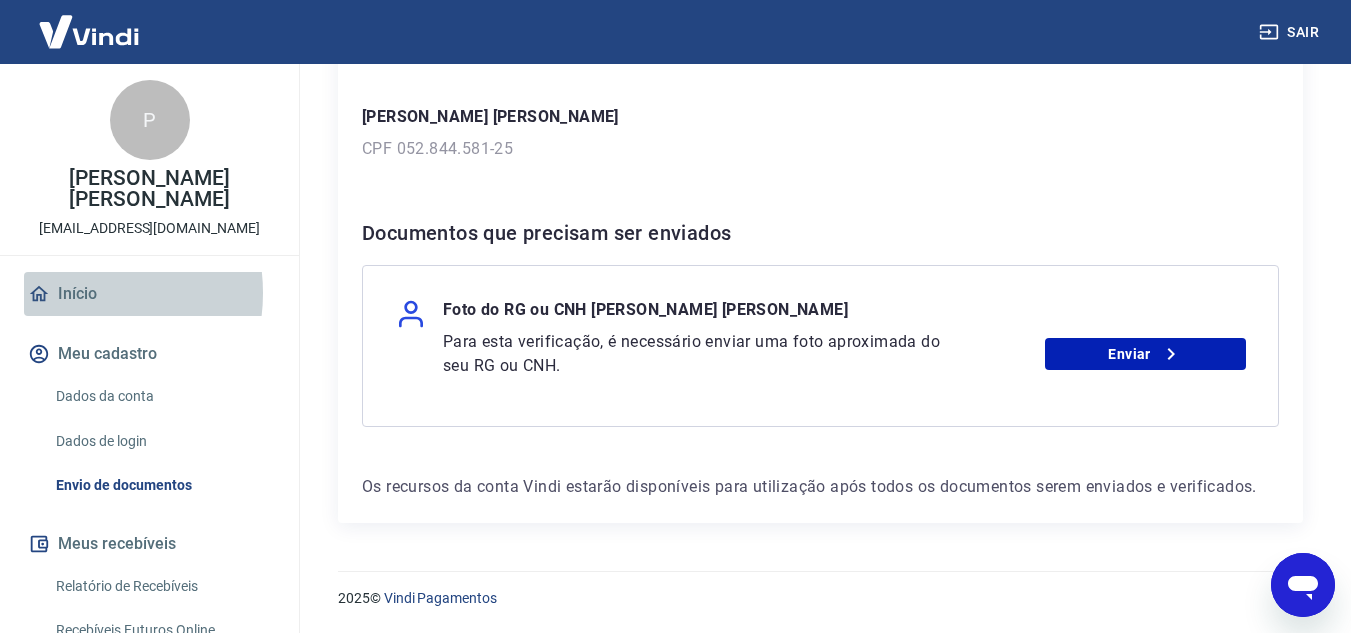 click on "Início" at bounding box center [149, 294] 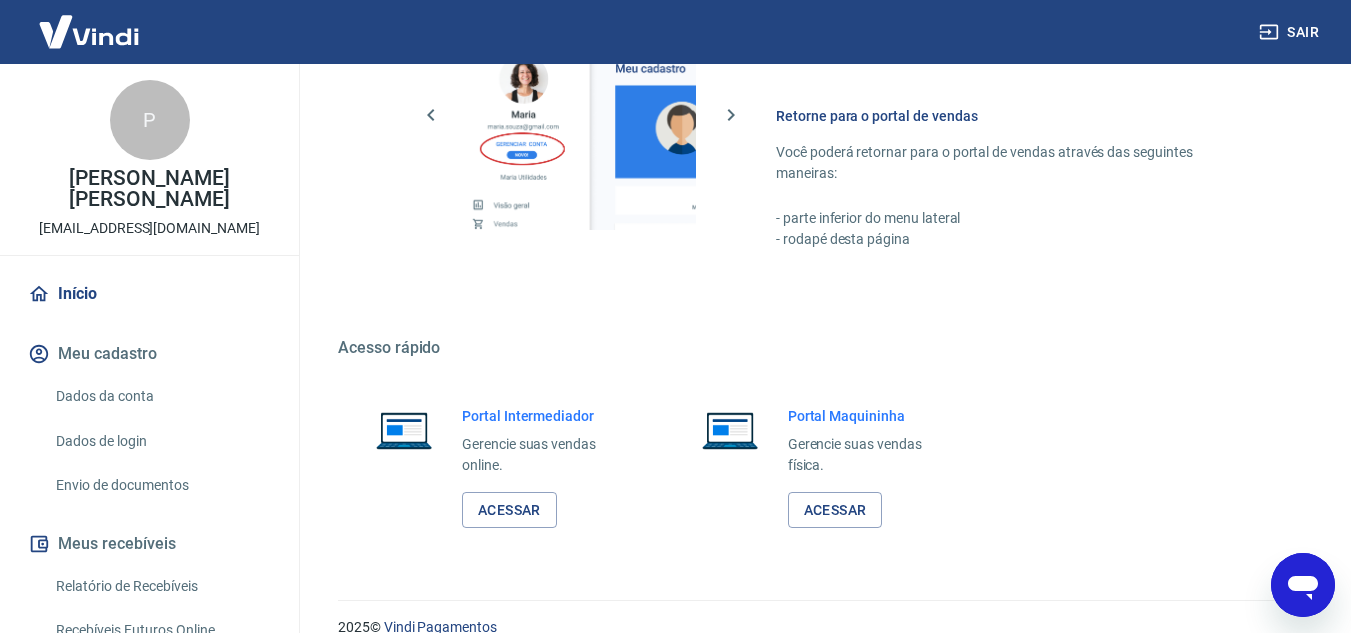 scroll, scrollTop: 1395, scrollLeft: 0, axis: vertical 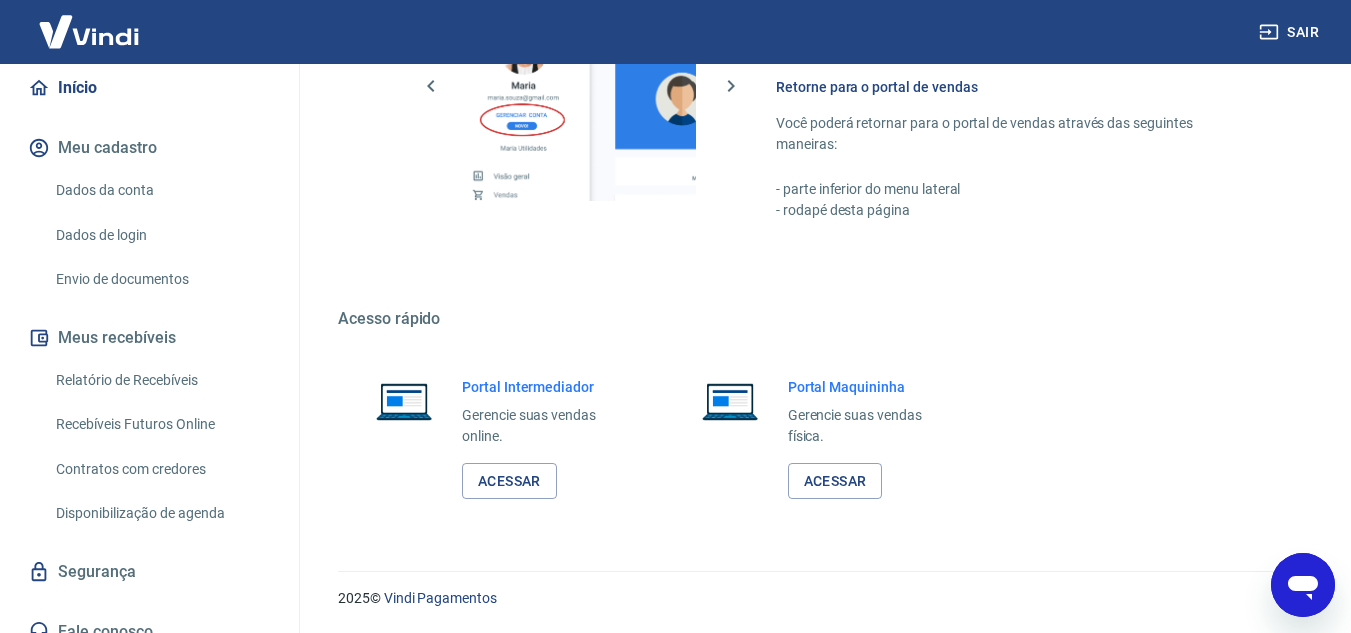 click on "Portal Intermediador Gerencie suas vendas online. Acessar Portal Maquininha Gerencie suas vendas física. Acessar" at bounding box center (820, 438) 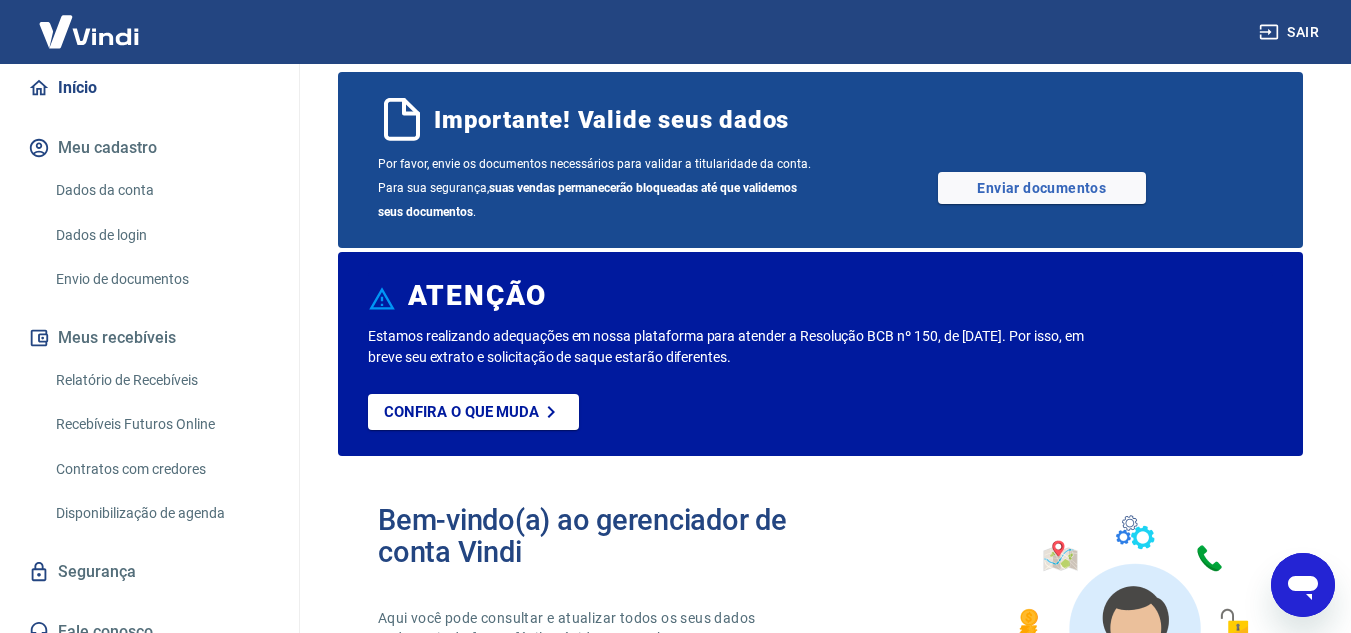 scroll, scrollTop: 0, scrollLeft: 0, axis: both 